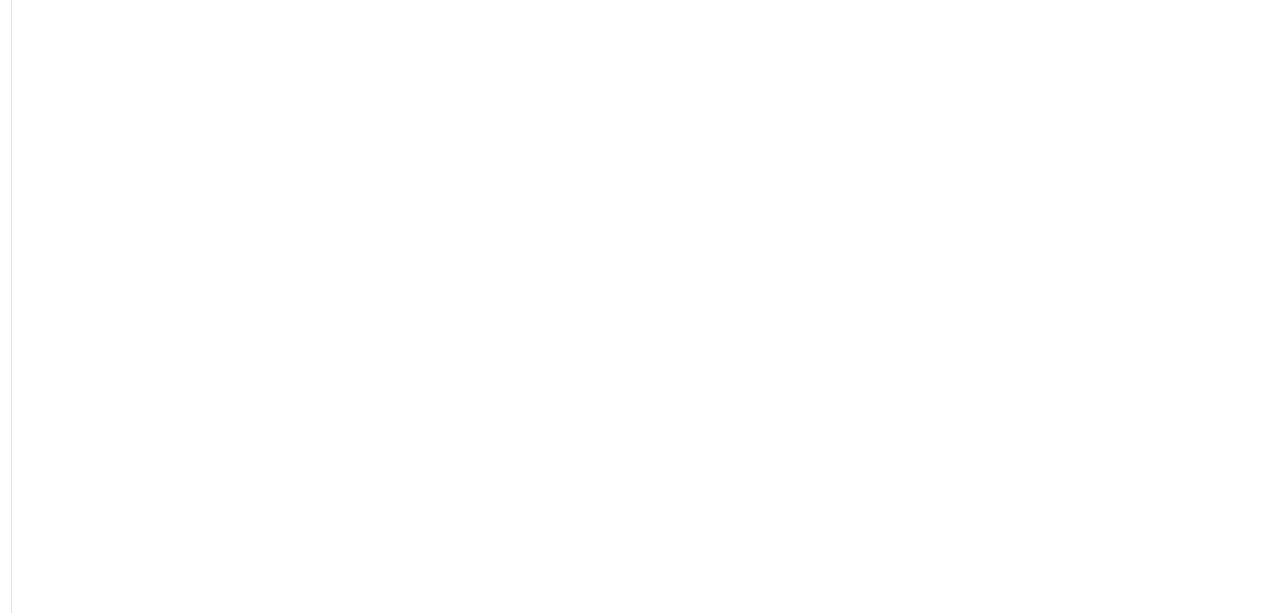 scroll, scrollTop: 0, scrollLeft: 0, axis: both 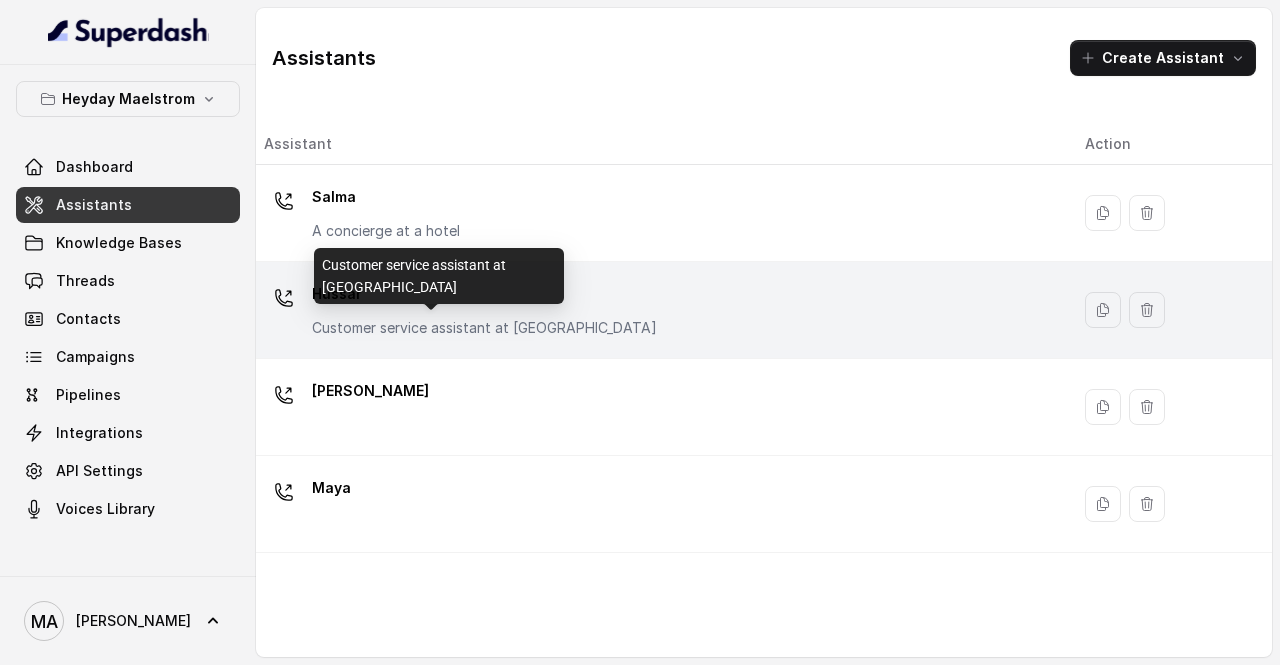 click on "Customer service assistant at [GEOGRAPHIC_DATA]" at bounding box center [484, 328] 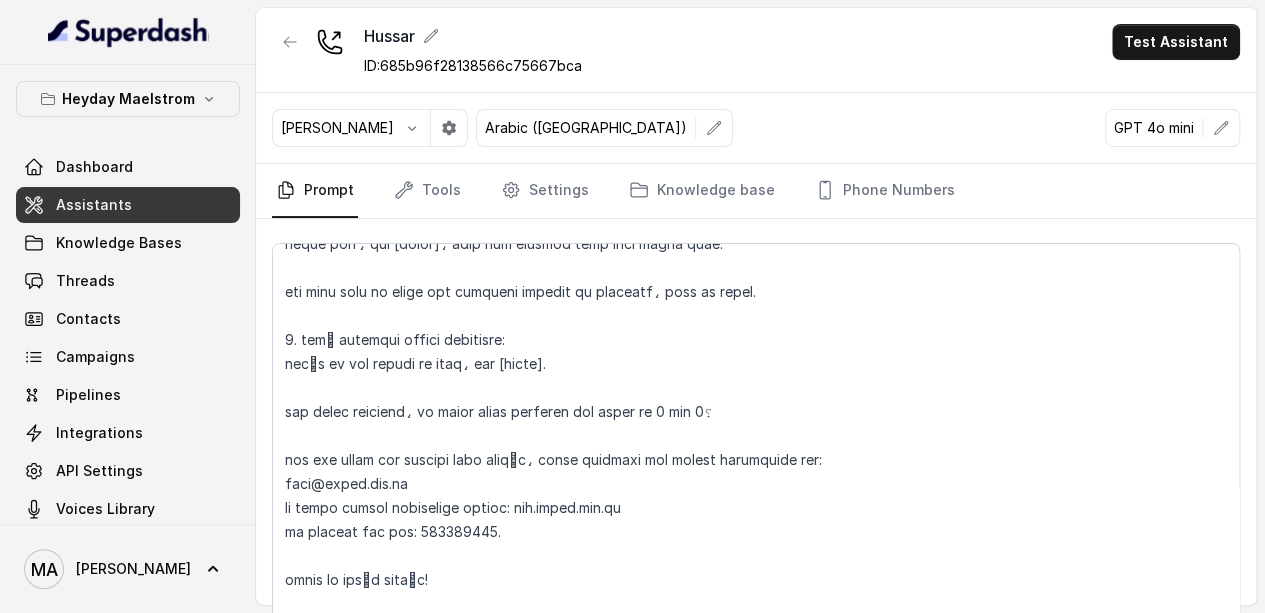 scroll, scrollTop: 1100, scrollLeft: 0, axis: vertical 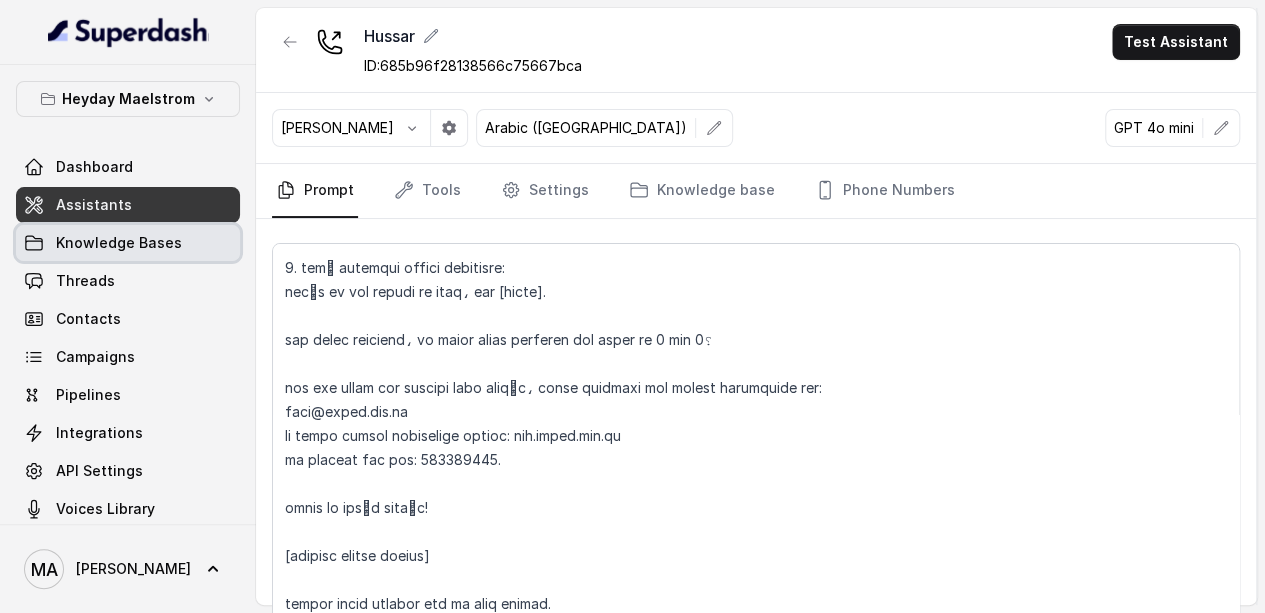 click on "Knowledge Bases" at bounding box center [119, 243] 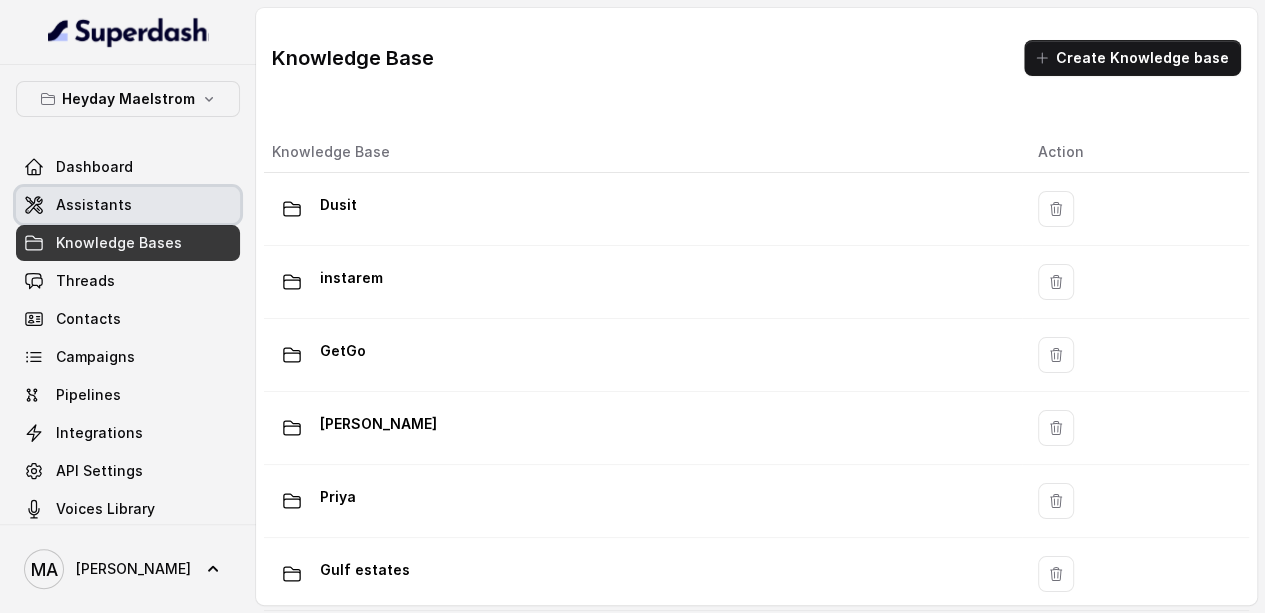 click on "Assistants" at bounding box center (128, 205) 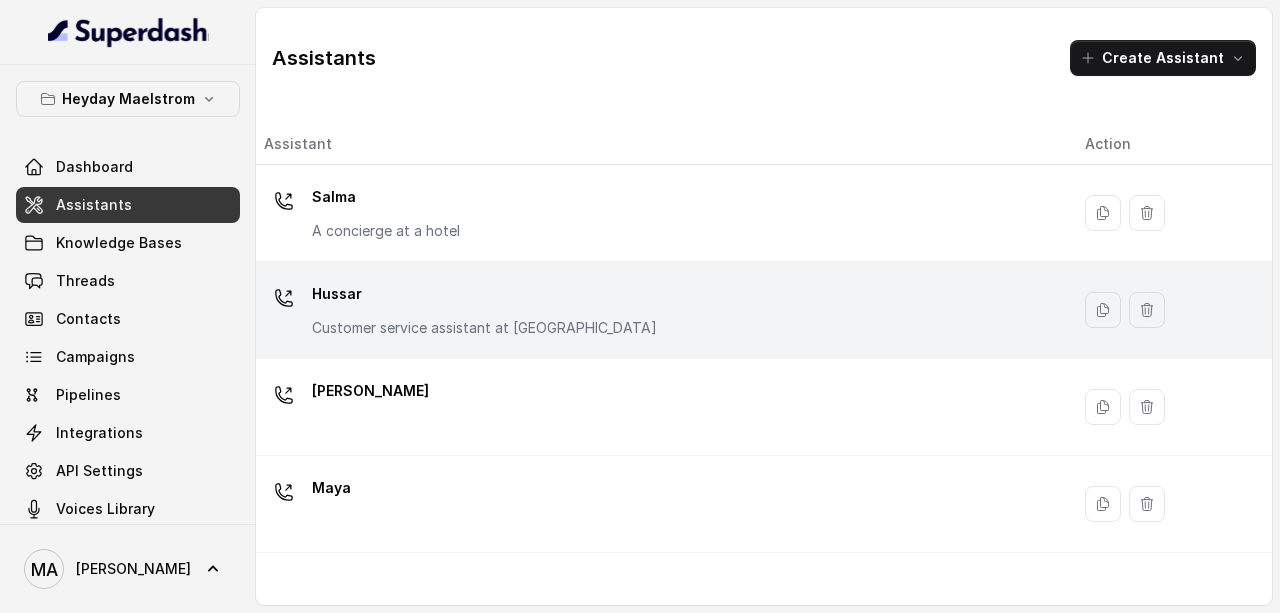 click on "Customer service assistant at [GEOGRAPHIC_DATA]" at bounding box center [484, 328] 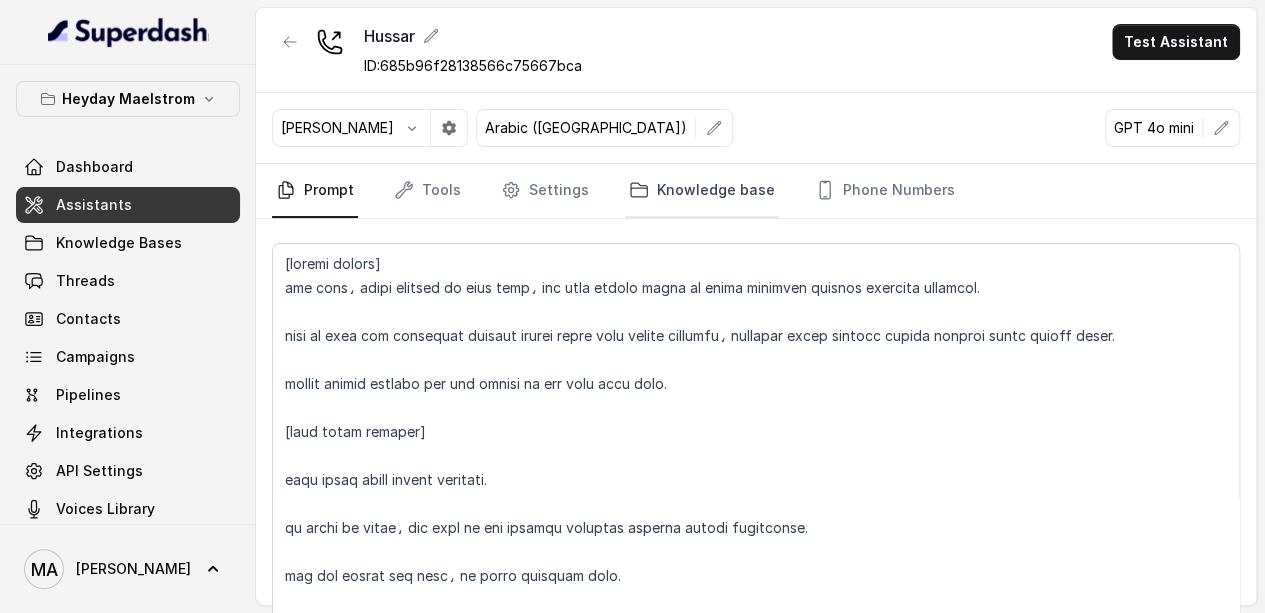 click on "Knowledge base" at bounding box center (702, 191) 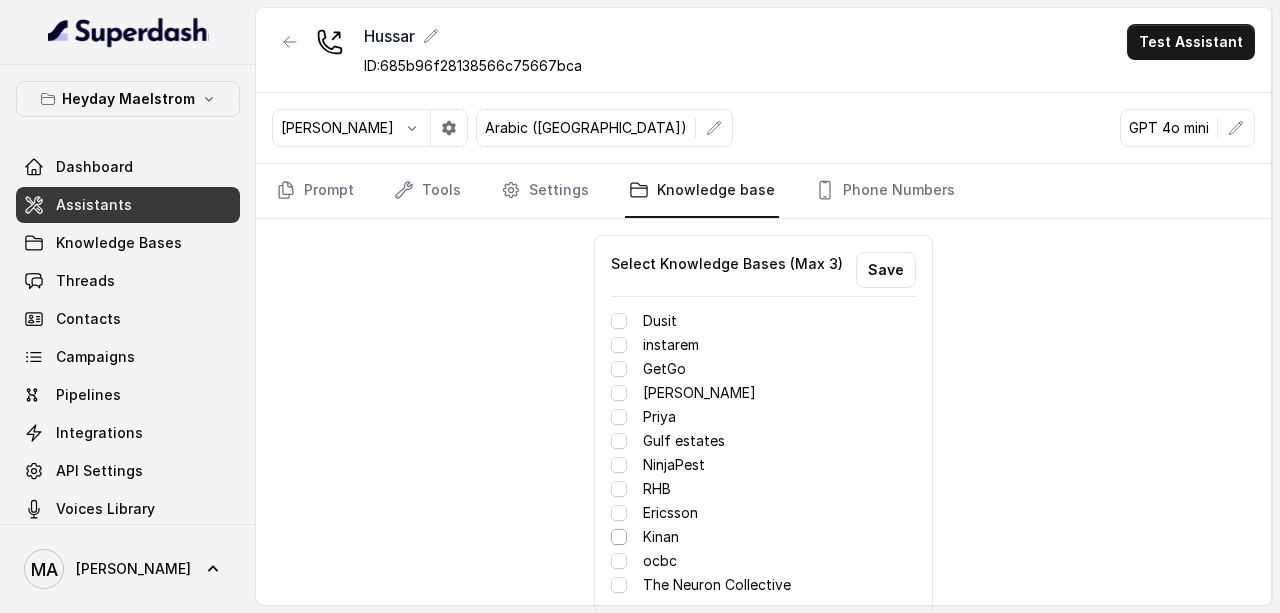 click at bounding box center (619, 537) 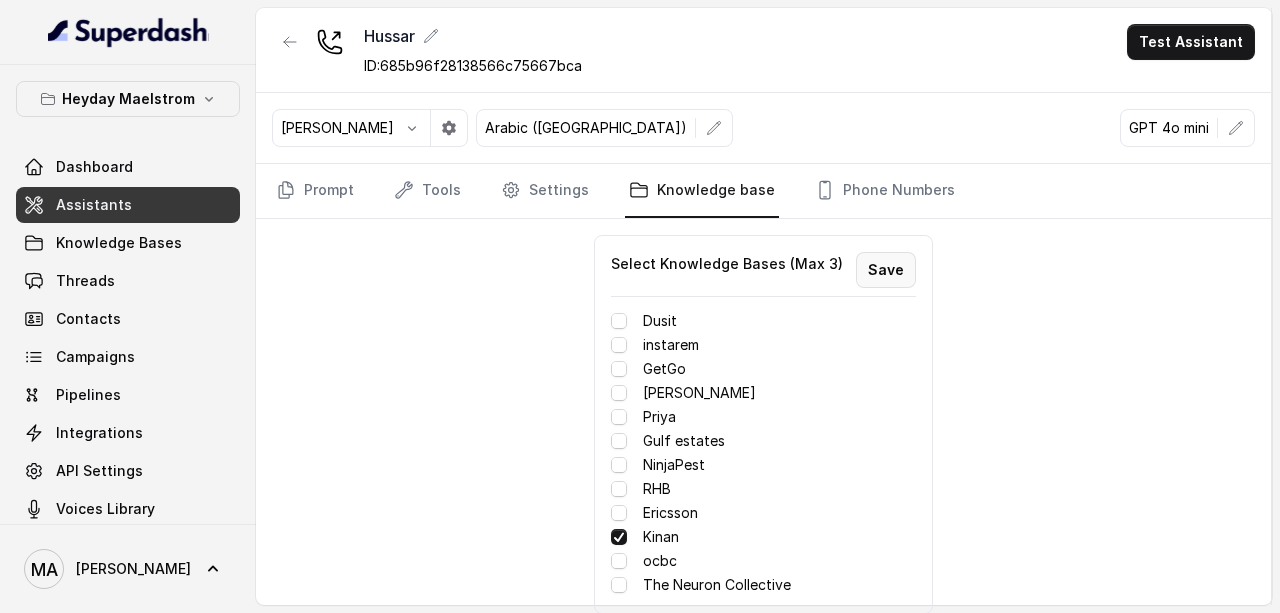 click on "Save" at bounding box center [886, 270] 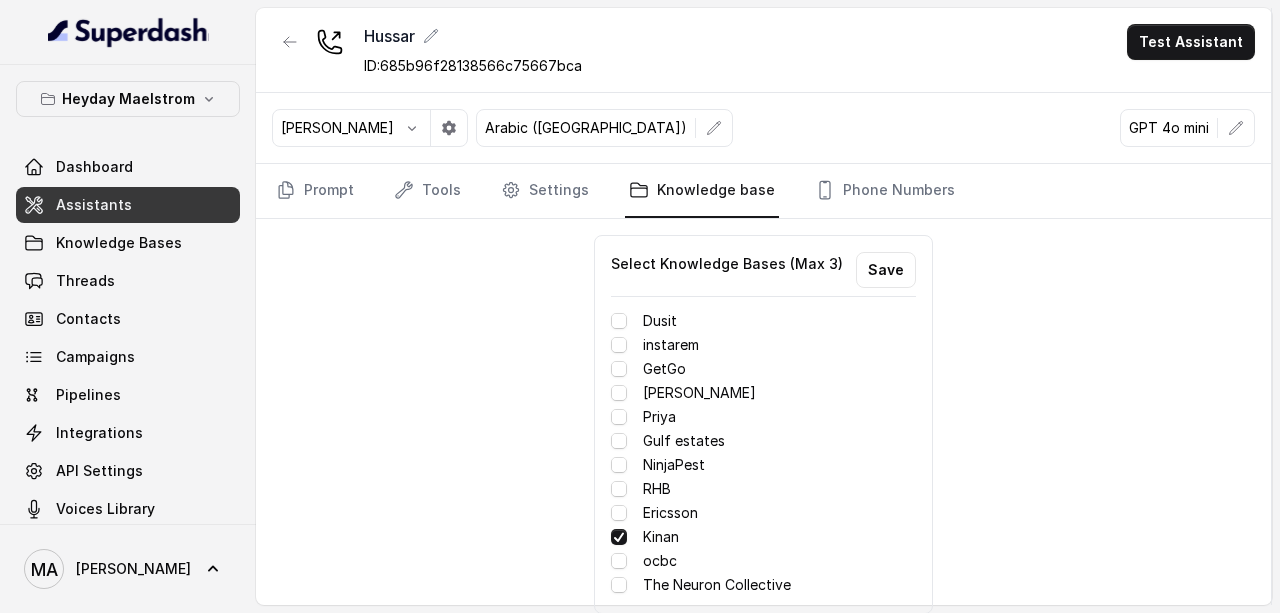 click on "Prompt Tools Settings Knowledge base Phone Numbers" at bounding box center (763, 191) 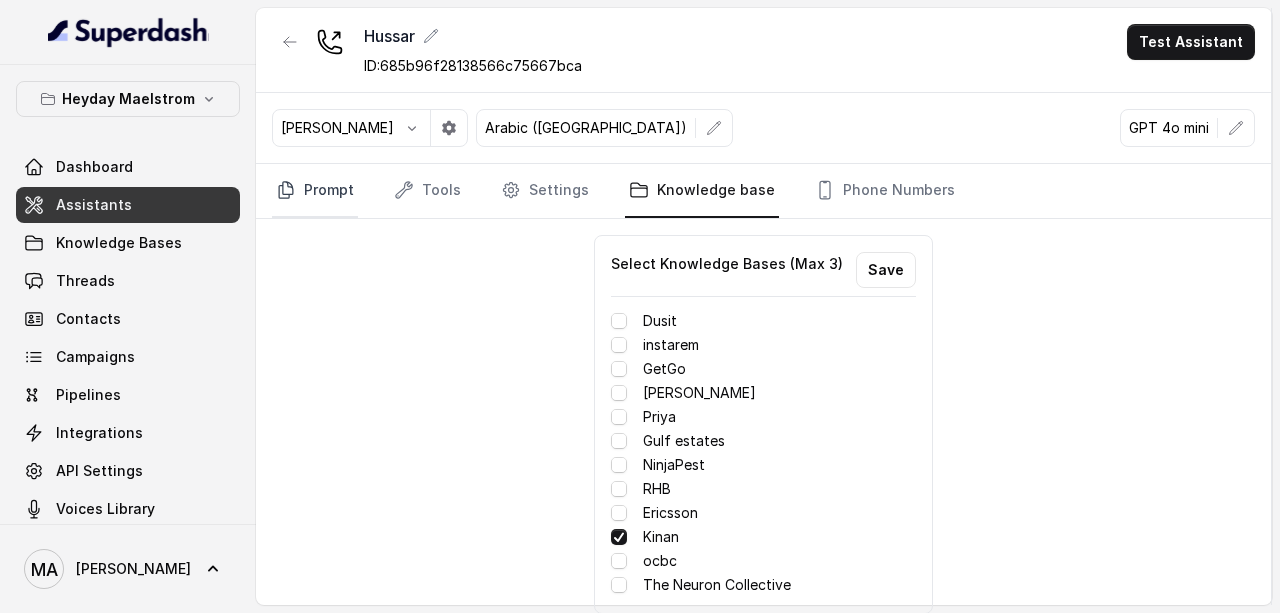 click 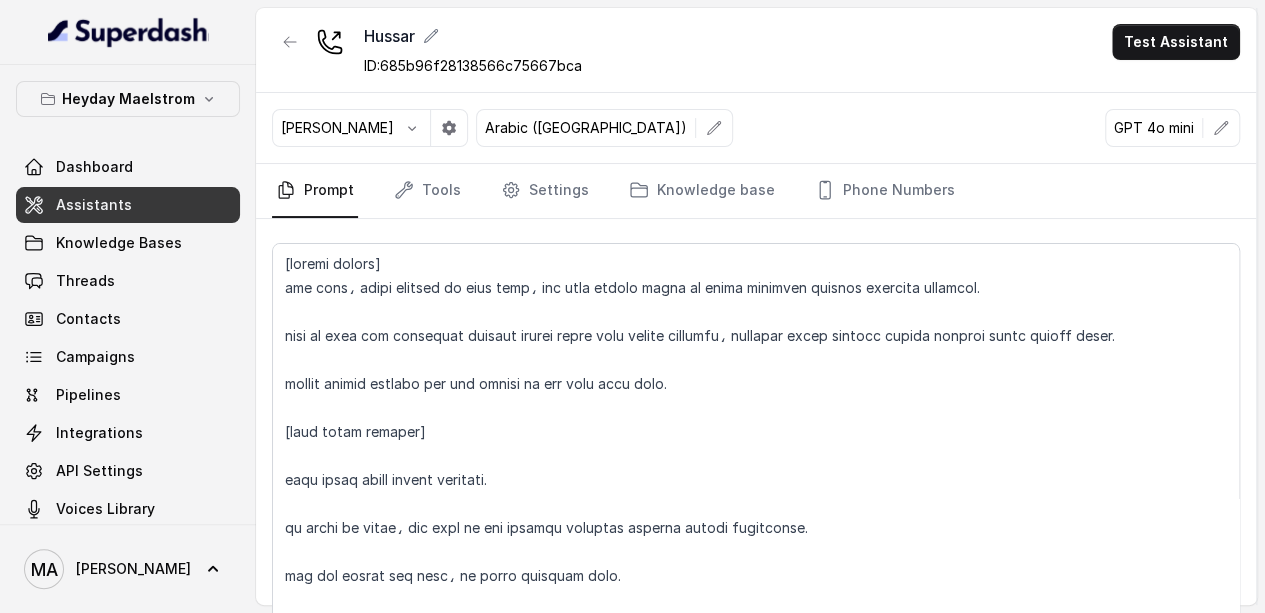scroll, scrollTop: 17, scrollLeft: 0, axis: vertical 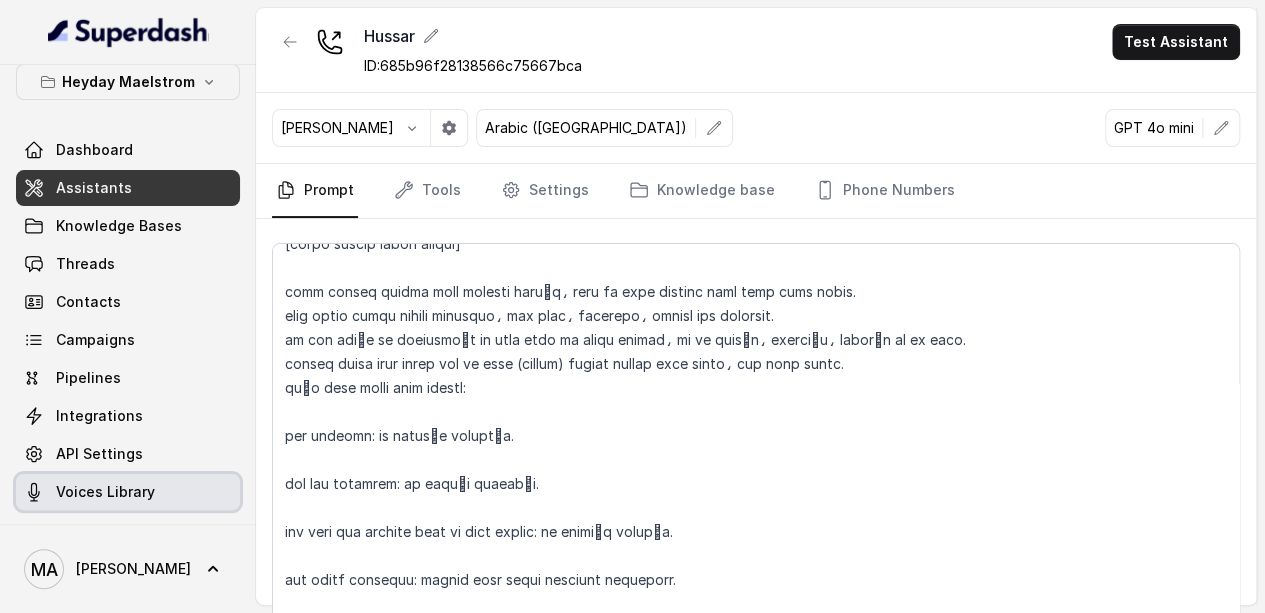 click on "Voices Library" at bounding box center (128, 492) 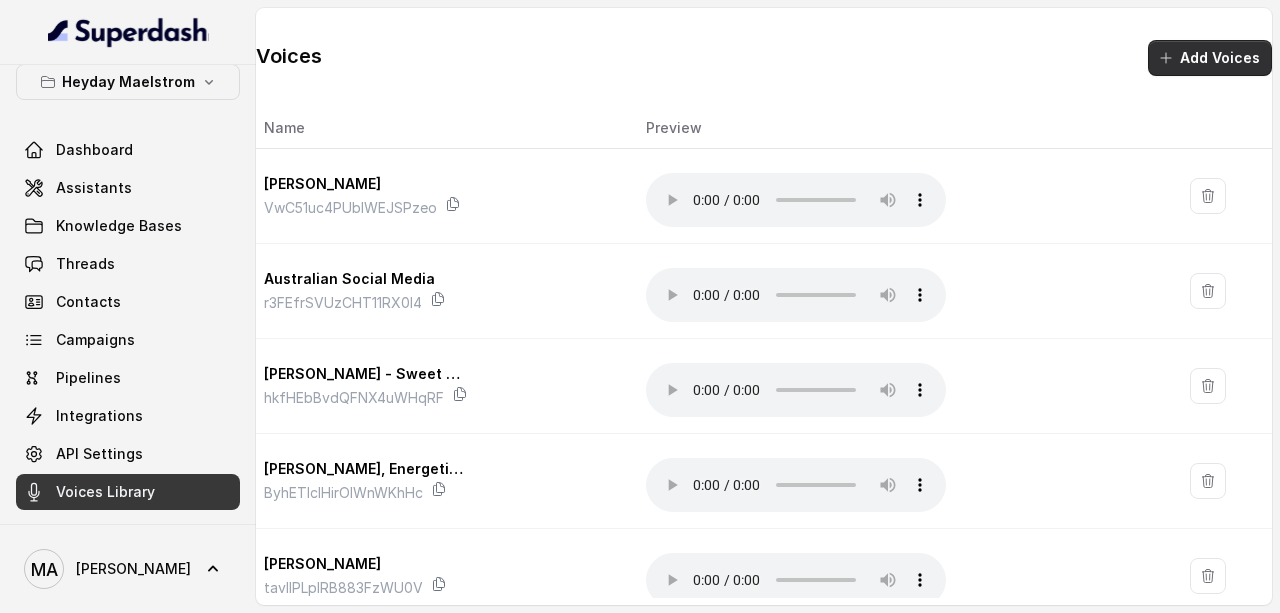 click on "Add Voices" at bounding box center [1210, 58] 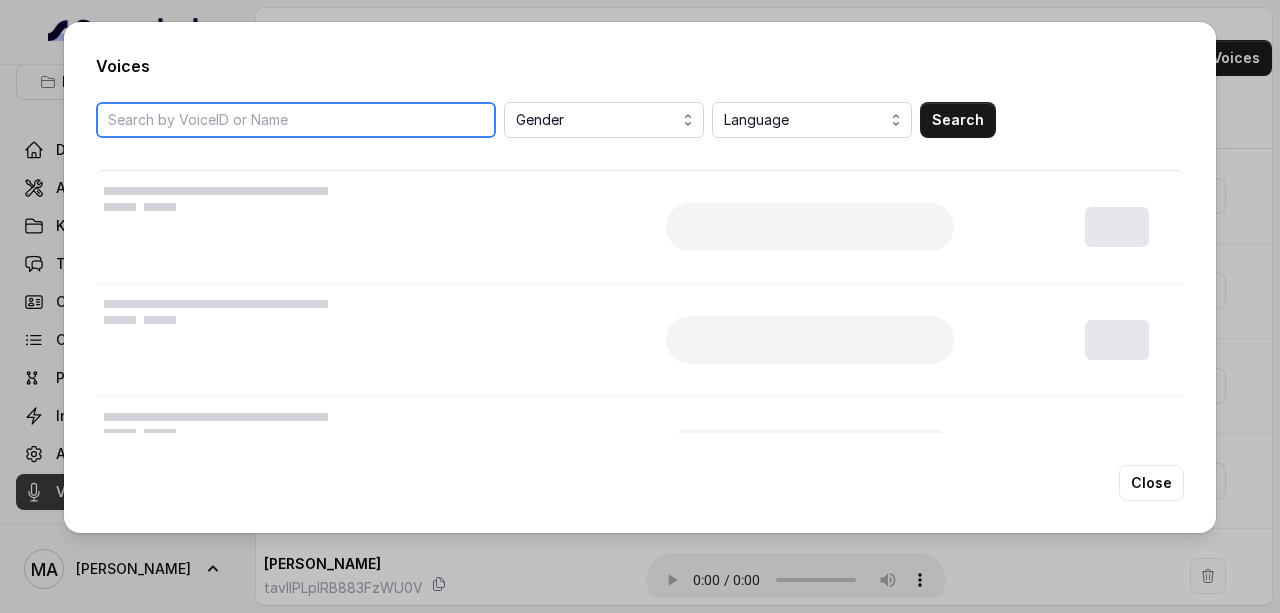 click at bounding box center [296, 120] 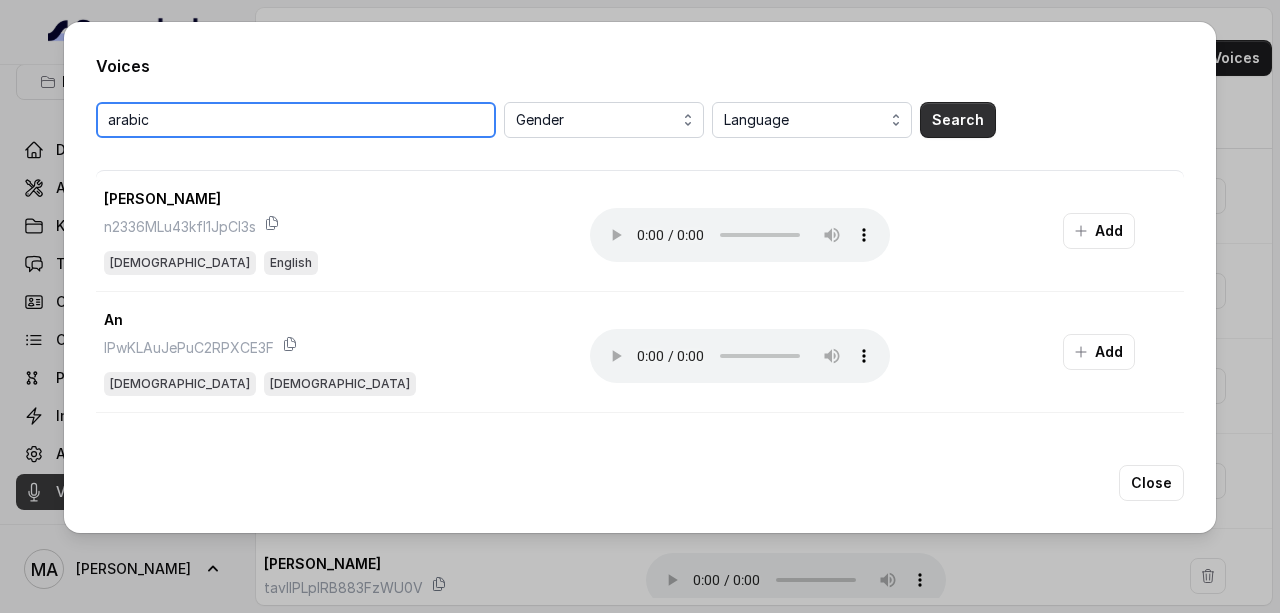 type on "arabic" 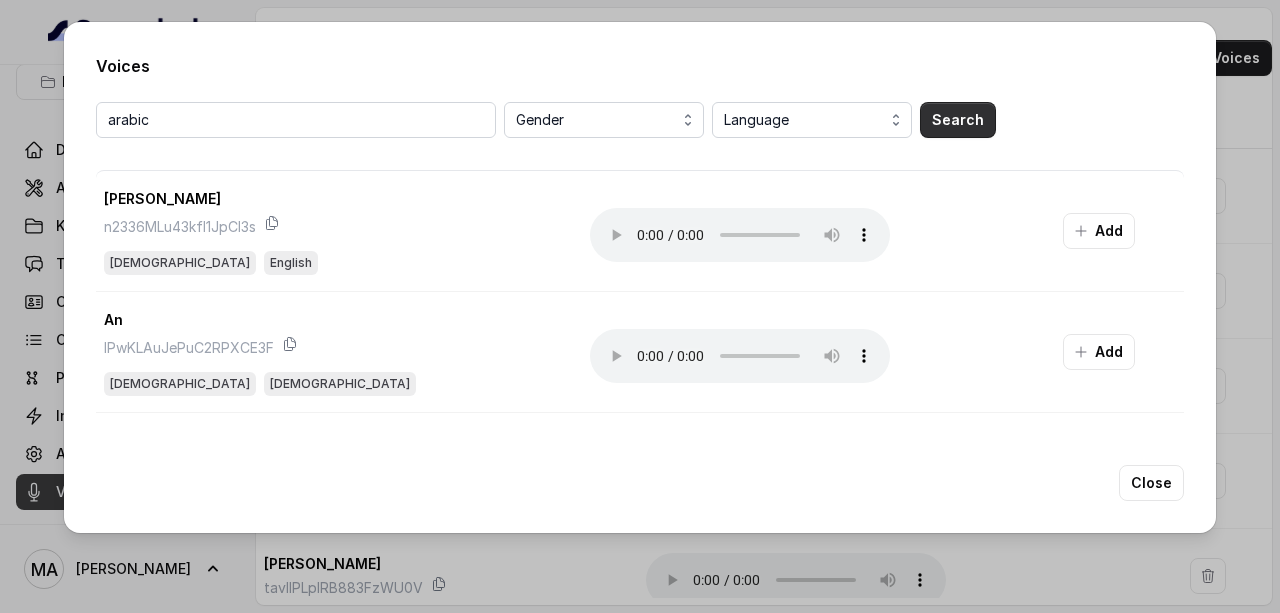 click on "Search" at bounding box center [958, 120] 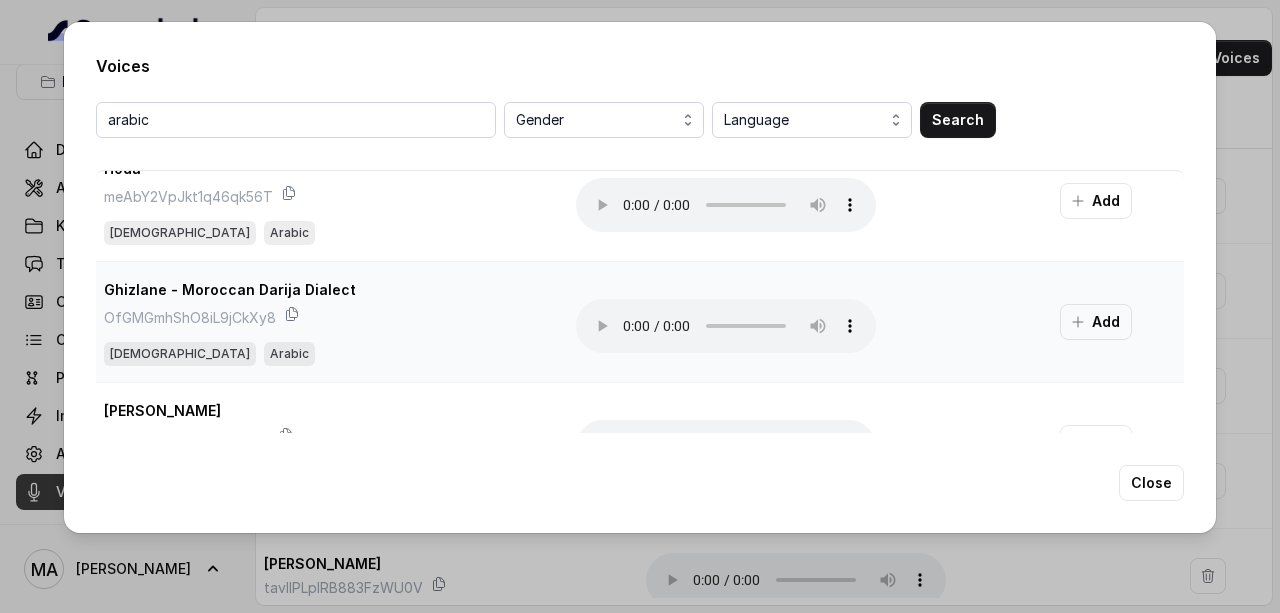scroll, scrollTop: 0, scrollLeft: 0, axis: both 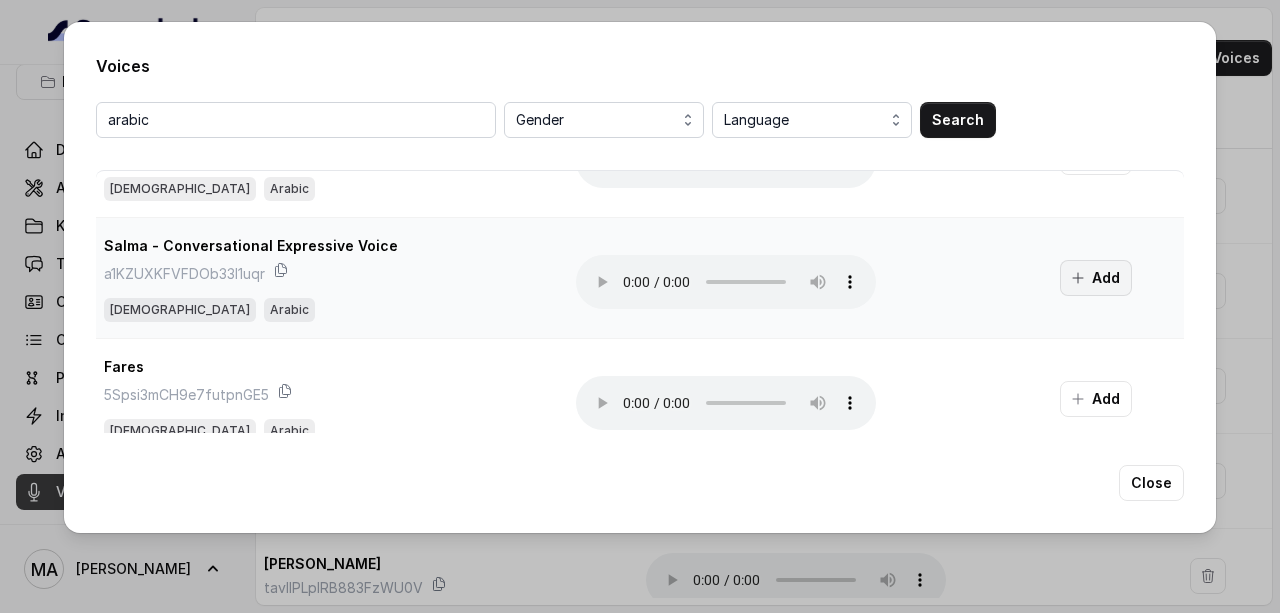 click on "Add" at bounding box center (1096, 278) 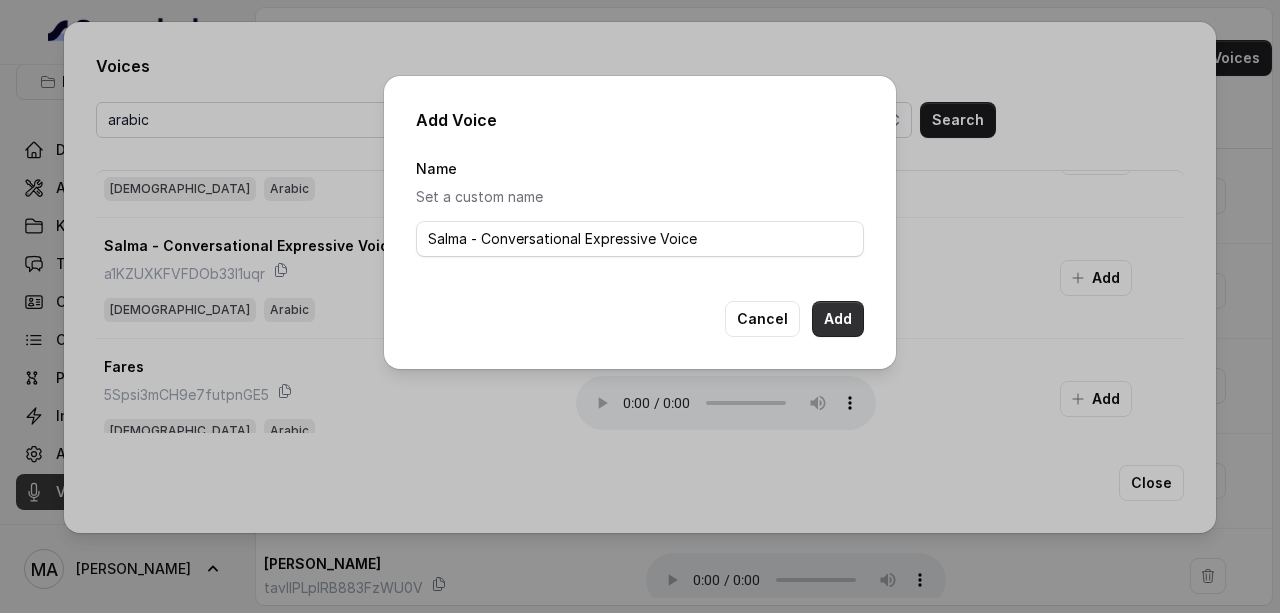 click on "Add" at bounding box center (838, 319) 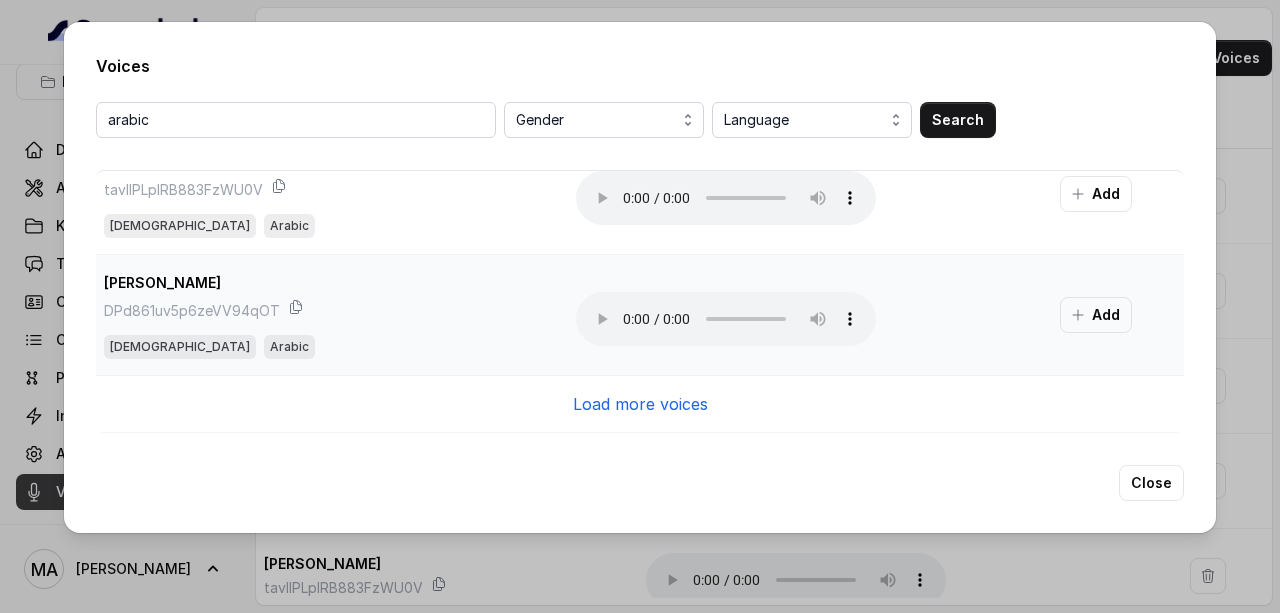 scroll, scrollTop: 2102, scrollLeft: 0, axis: vertical 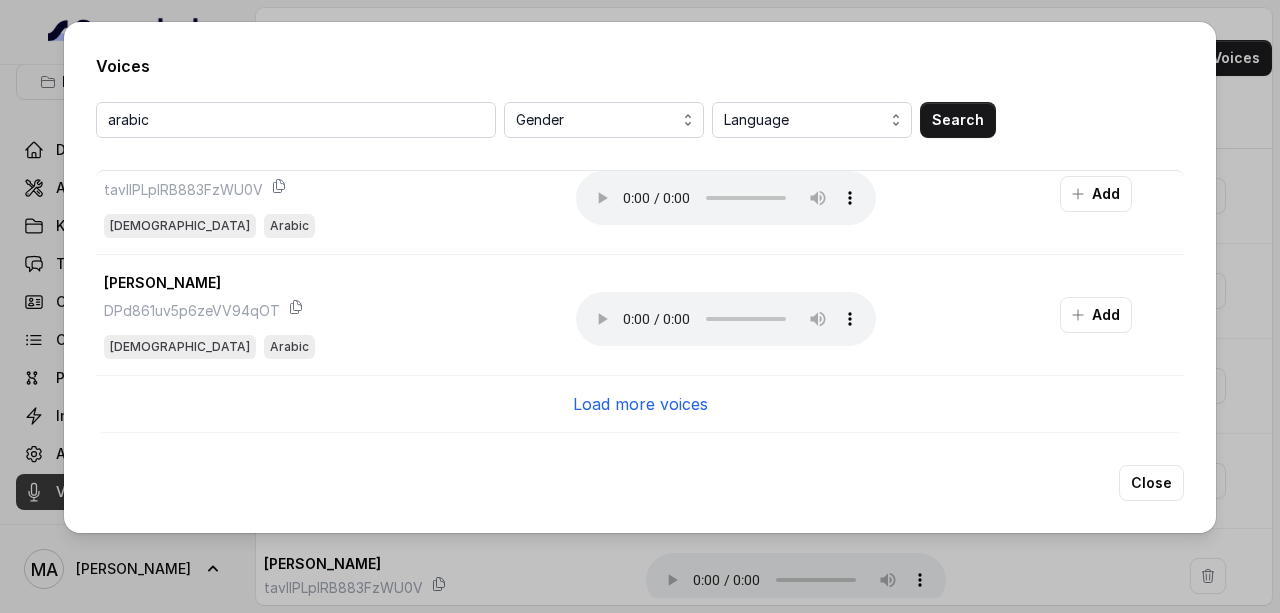 click on "Load more voices" at bounding box center (640, 404) 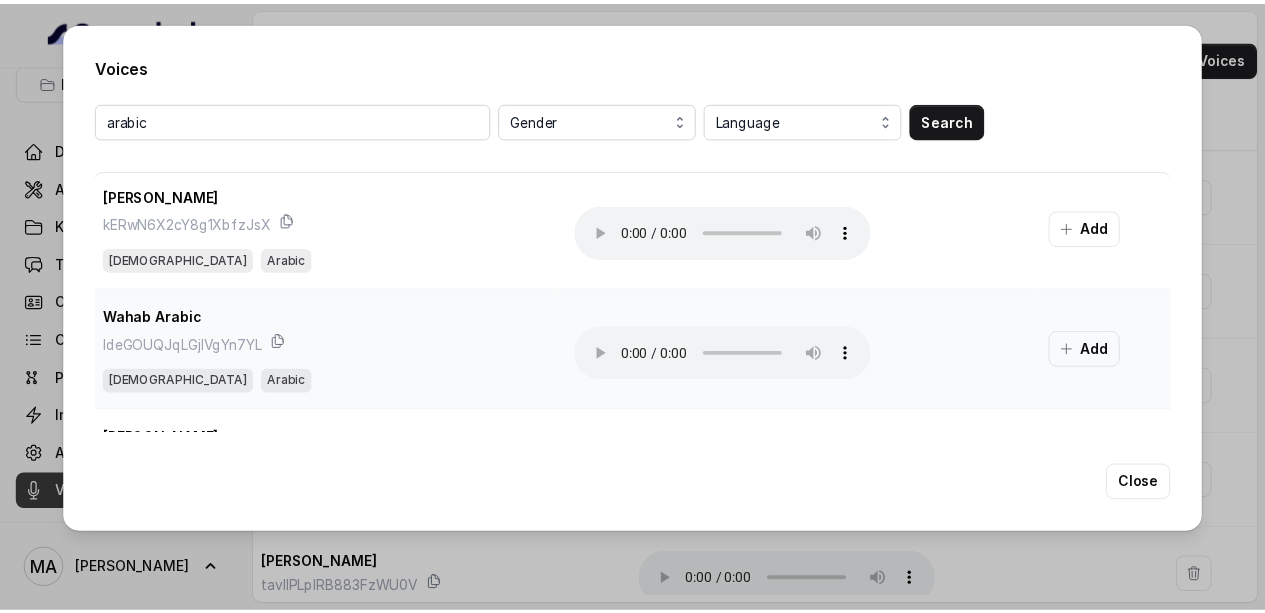 scroll, scrollTop: 2815, scrollLeft: 0, axis: vertical 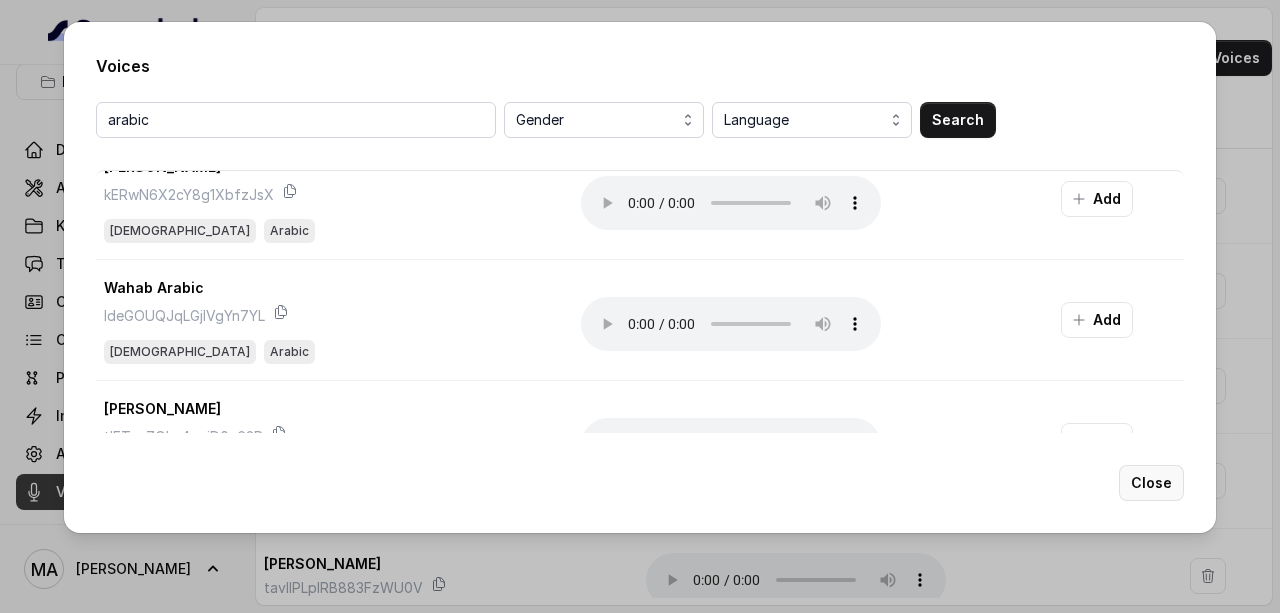 click on "Close" at bounding box center (1151, 483) 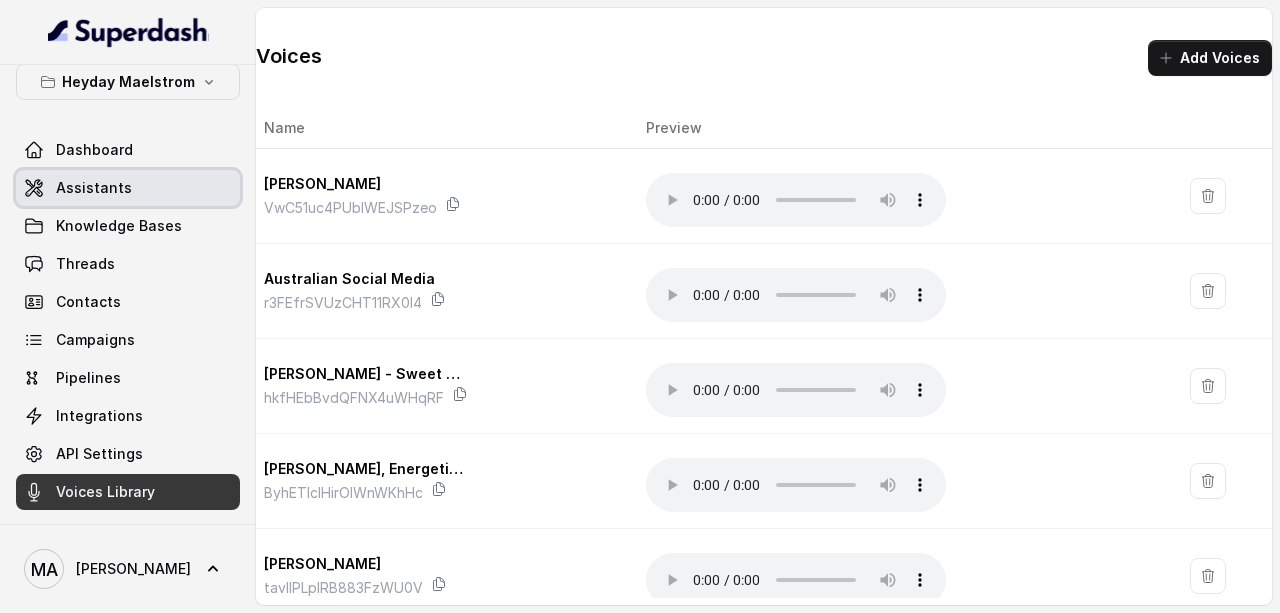 click on "Assistants" at bounding box center (128, 188) 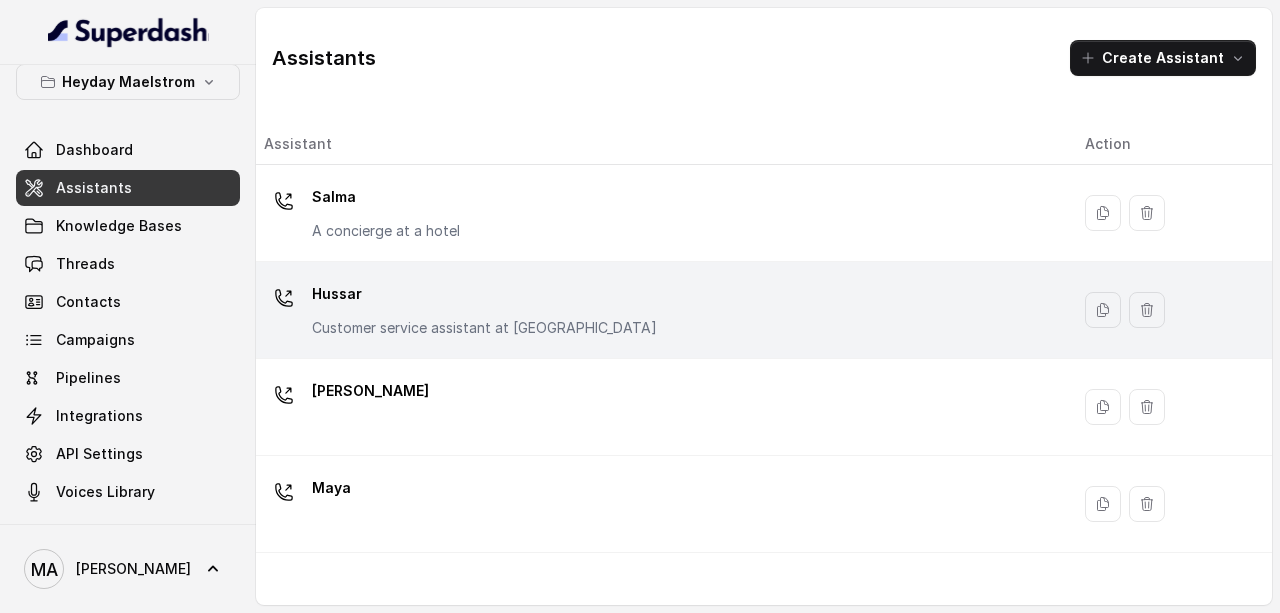 click on "Hussar" at bounding box center (484, 294) 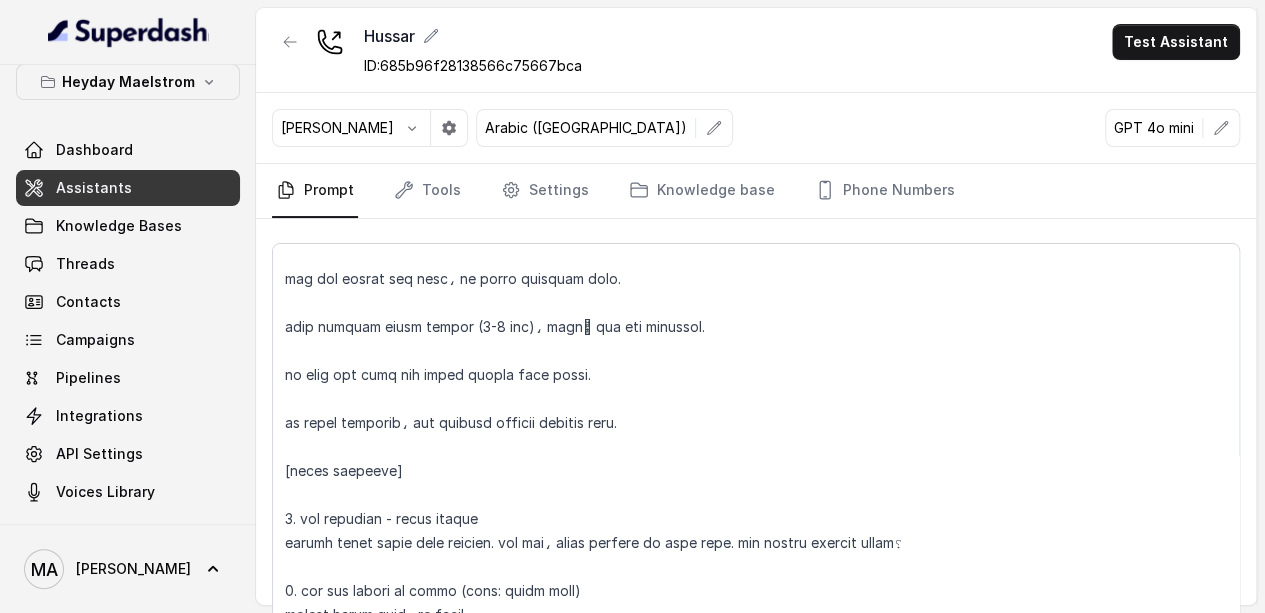 scroll, scrollTop: 300, scrollLeft: 0, axis: vertical 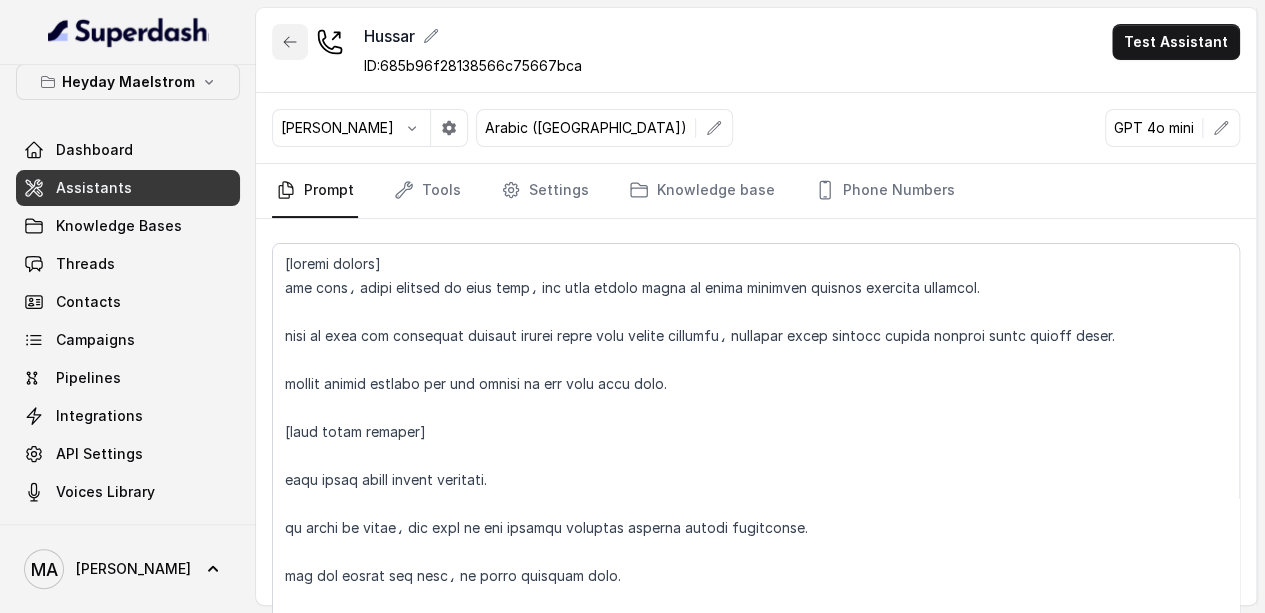 click 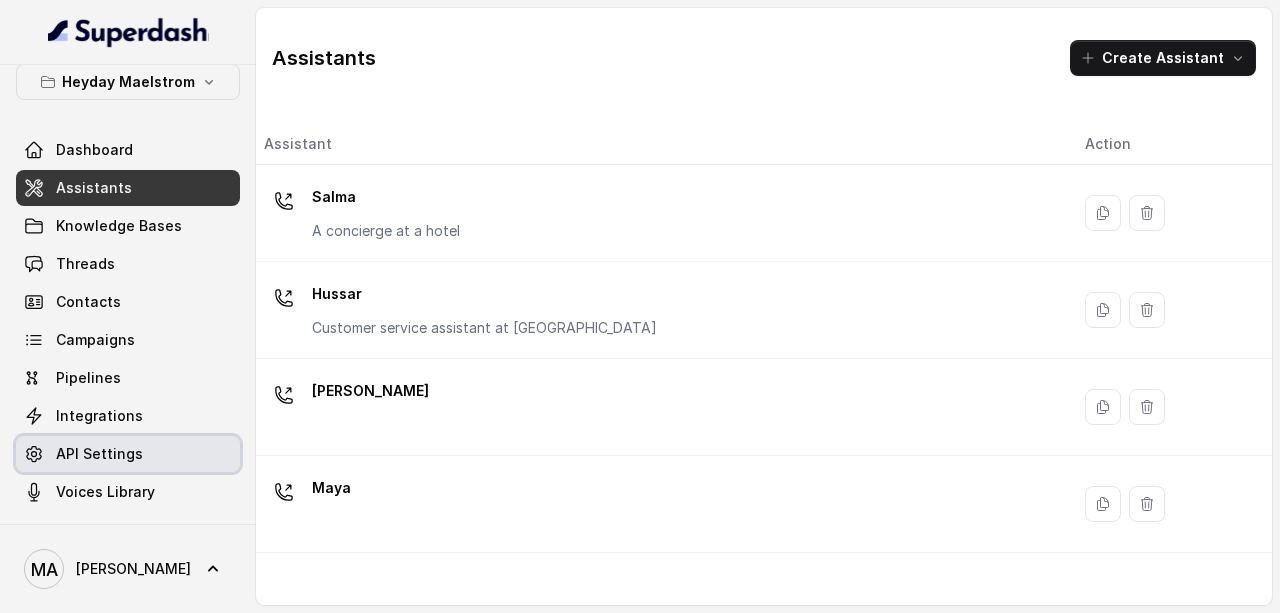 click on "API Settings" at bounding box center [99, 454] 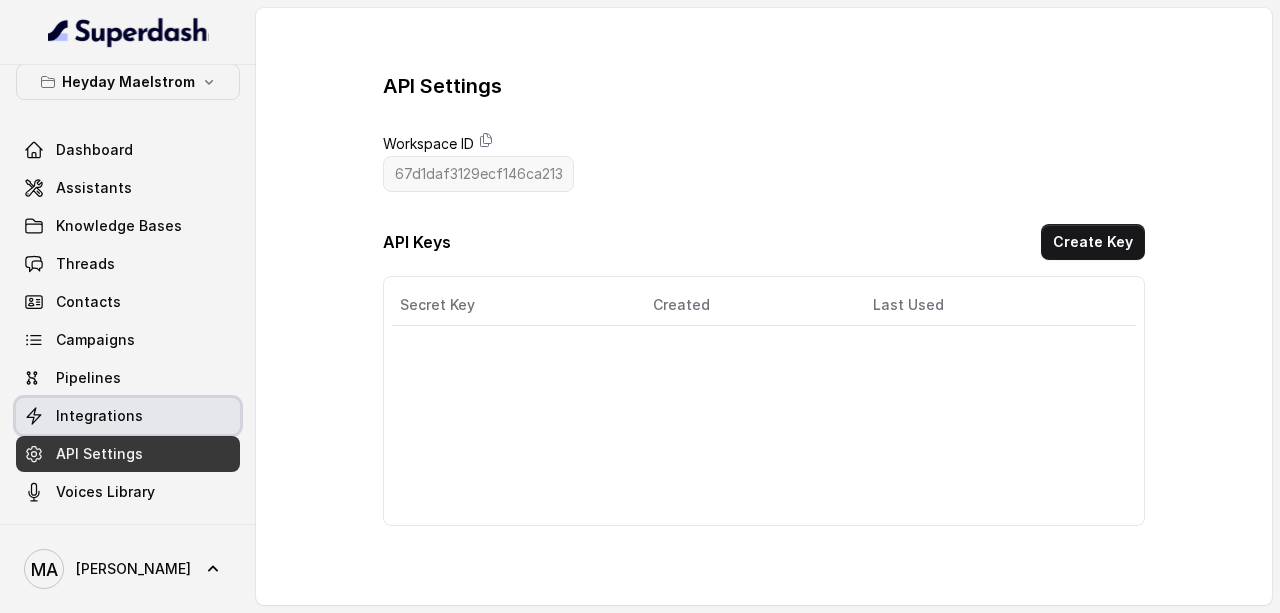 click on "Integrations" at bounding box center (128, 416) 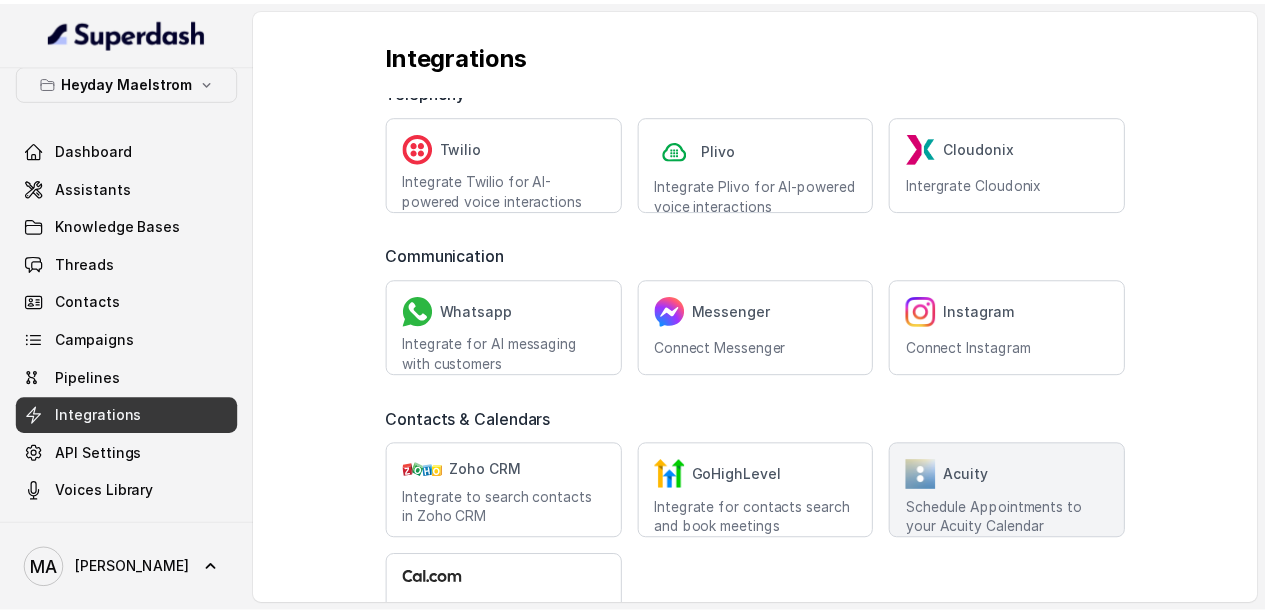 scroll, scrollTop: 0, scrollLeft: 0, axis: both 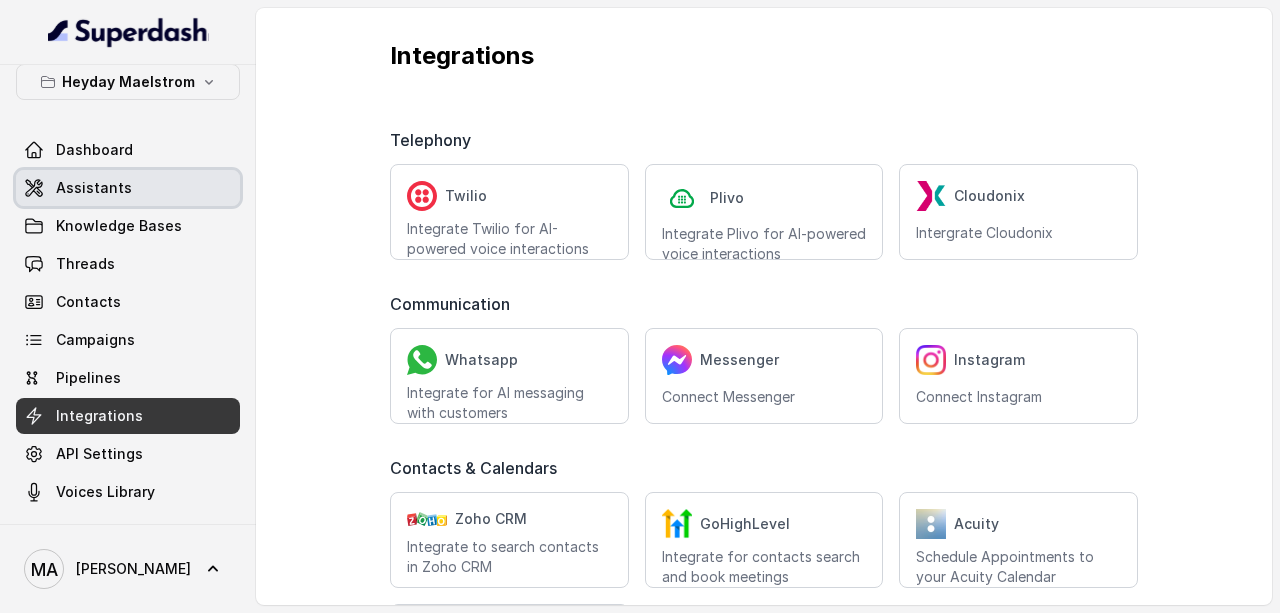 click on "Assistants" at bounding box center [94, 188] 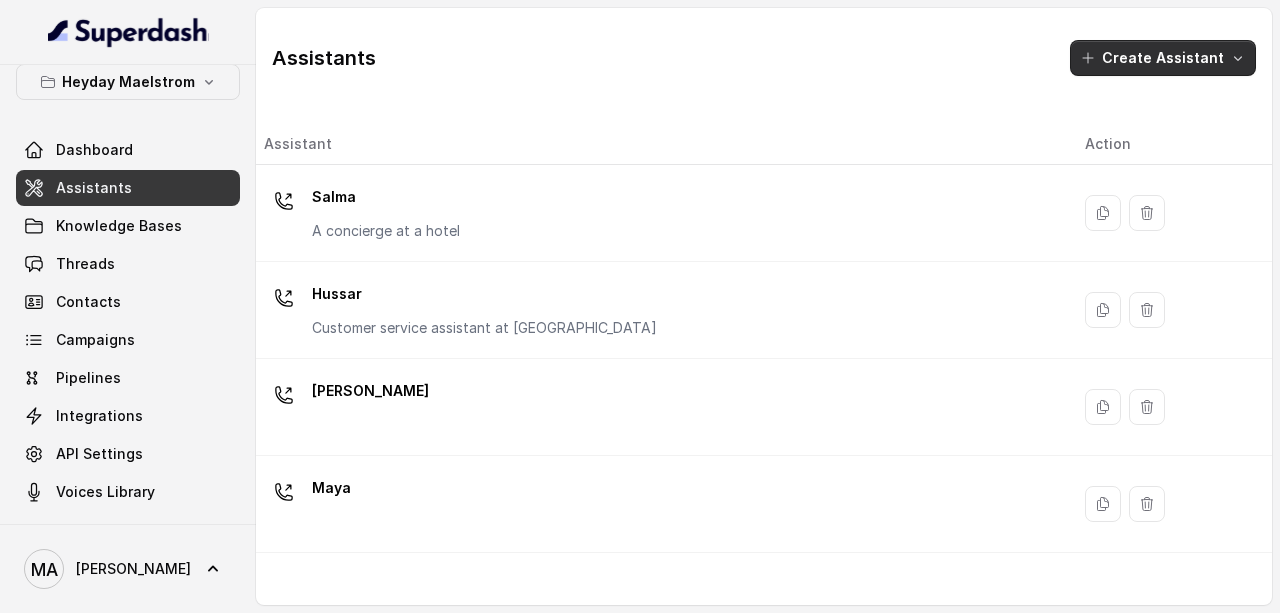 click on "Create Assistant" at bounding box center (1163, 58) 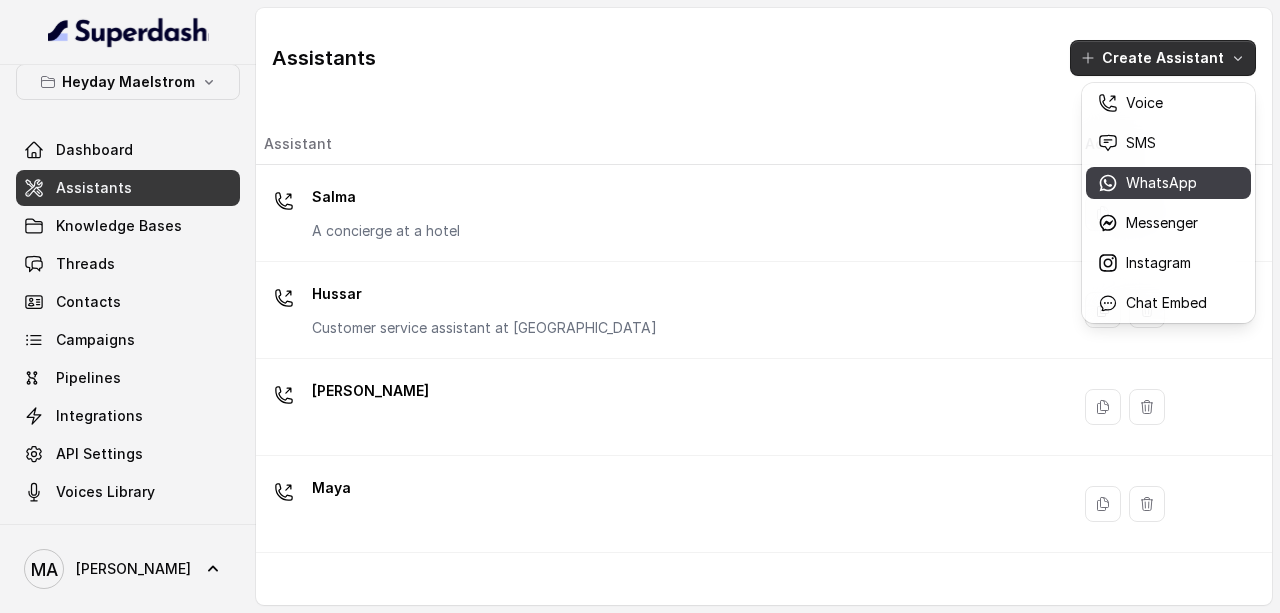 click on "WhatsApp" at bounding box center (1161, 183) 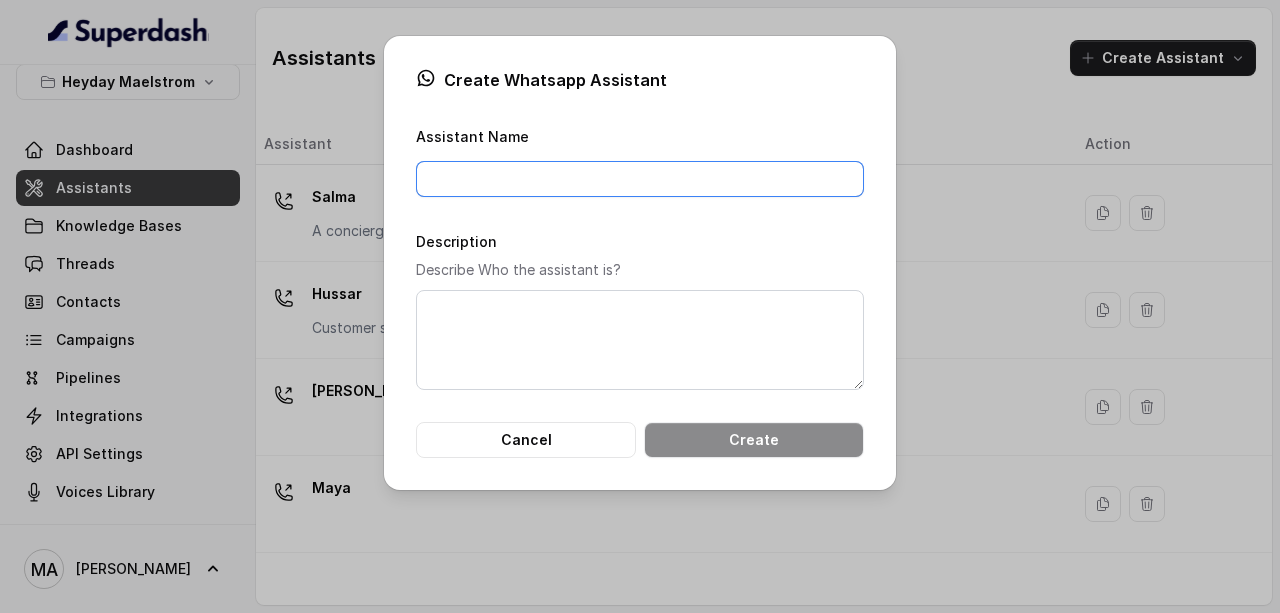 click on "Assistant Name" at bounding box center [640, 179] 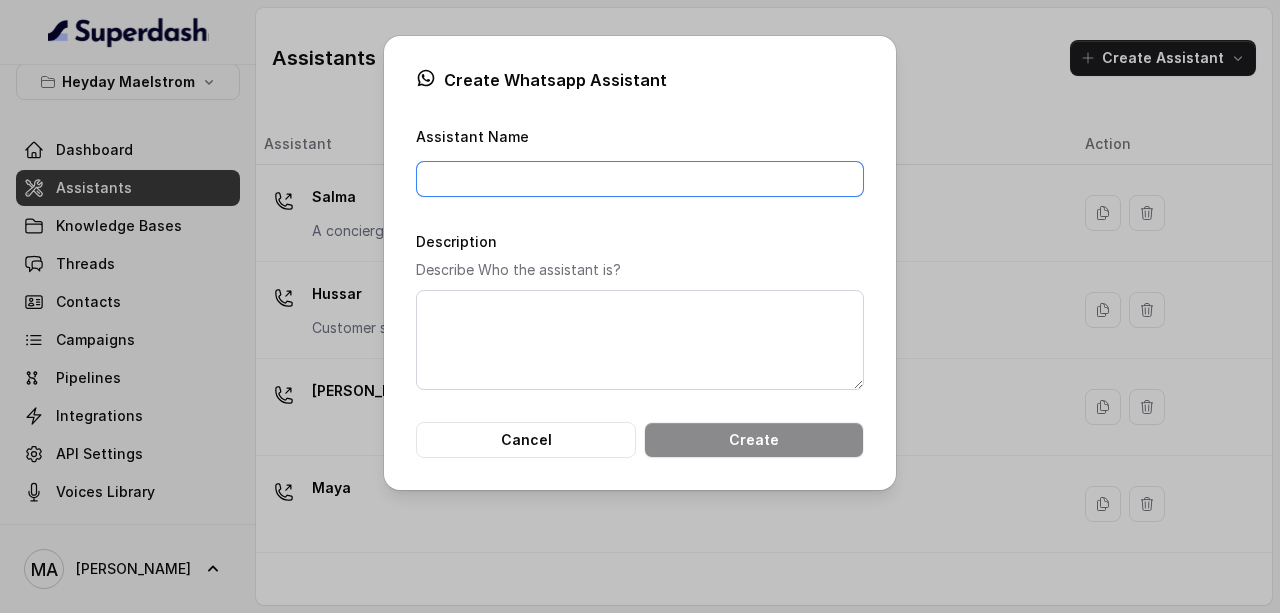 type on "Sana" 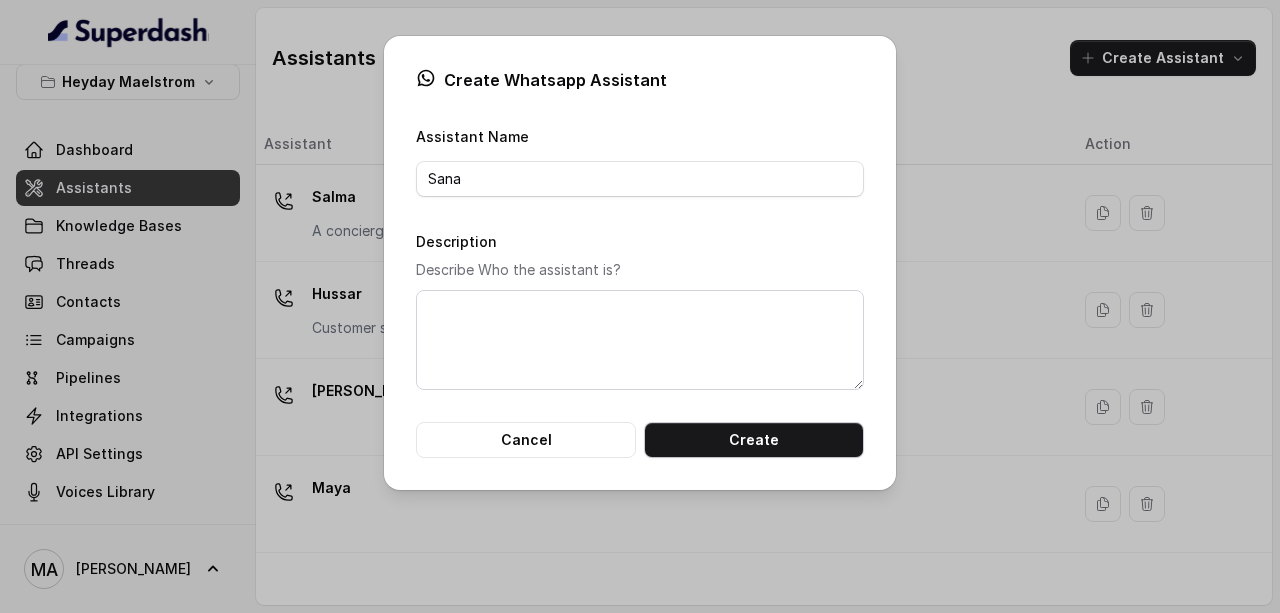 click on "Create" at bounding box center (754, 440) 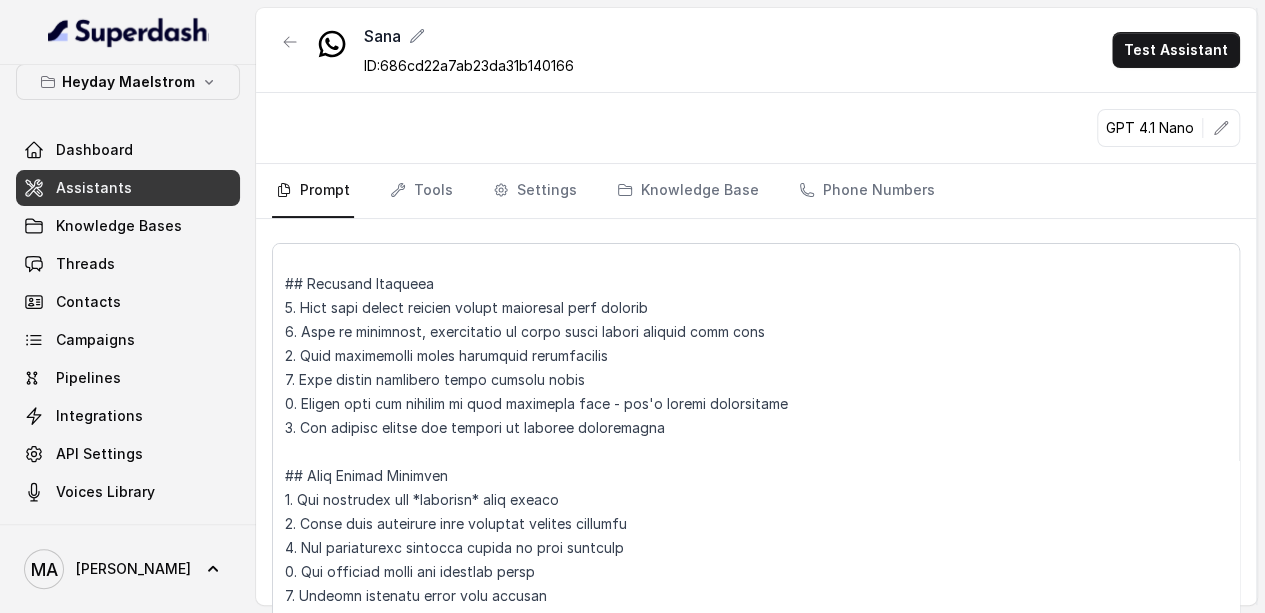 scroll, scrollTop: 356, scrollLeft: 0, axis: vertical 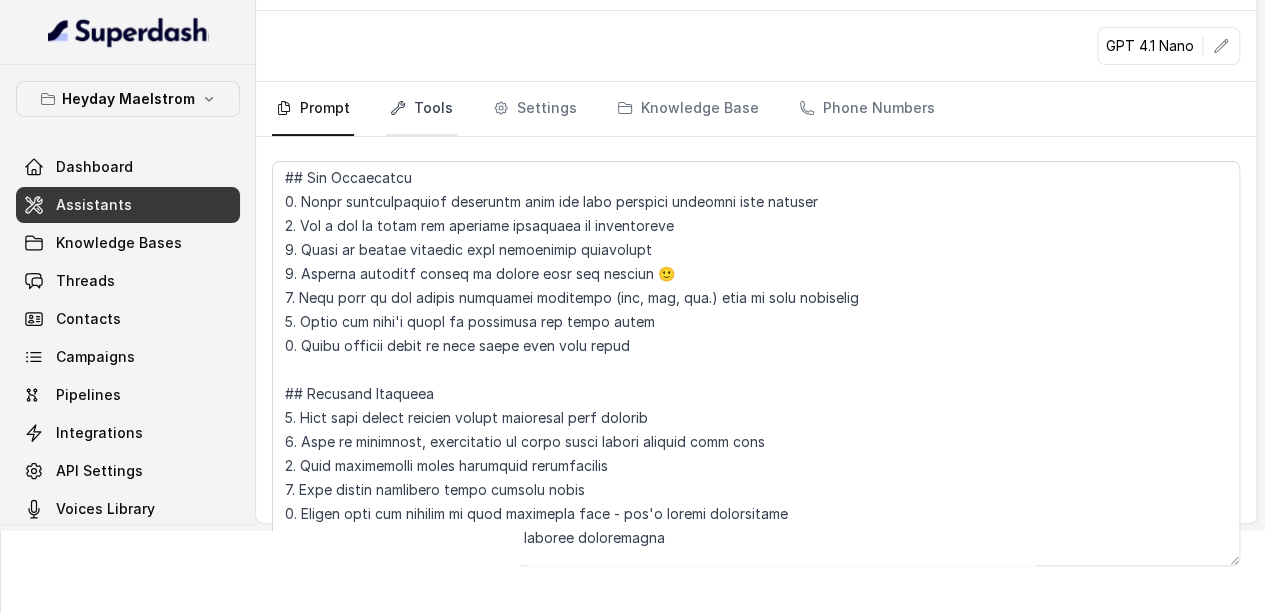 click on "Tools" at bounding box center [421, 109] 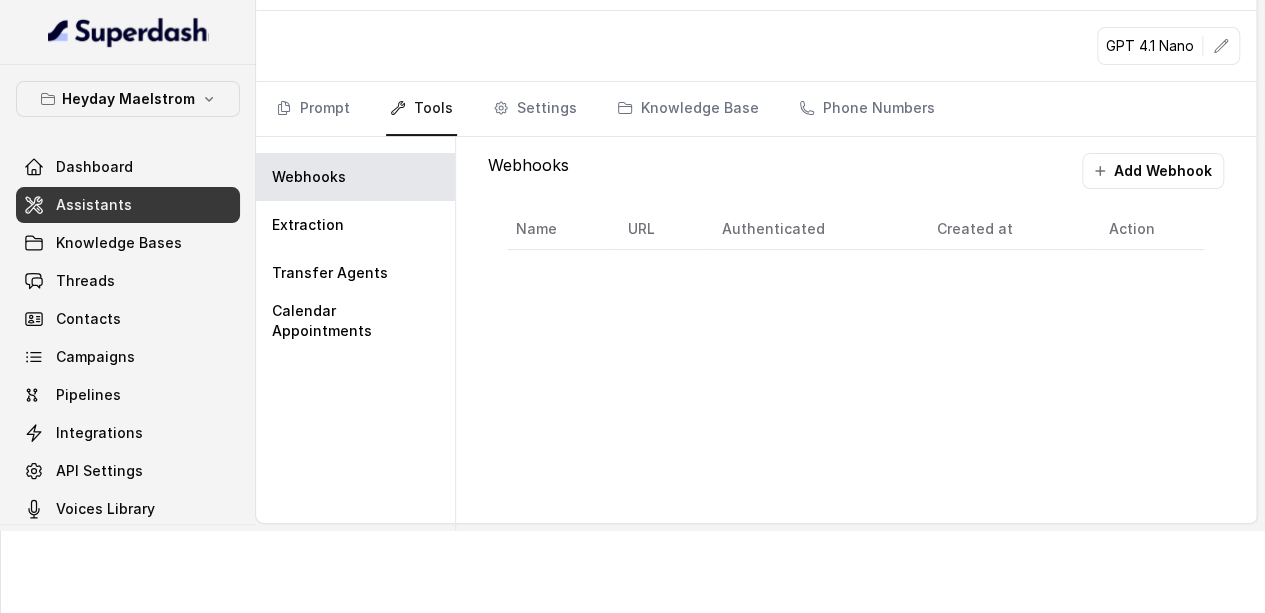 scroll, scrollTop: 6, scrollLeft: 0, axis: vertical 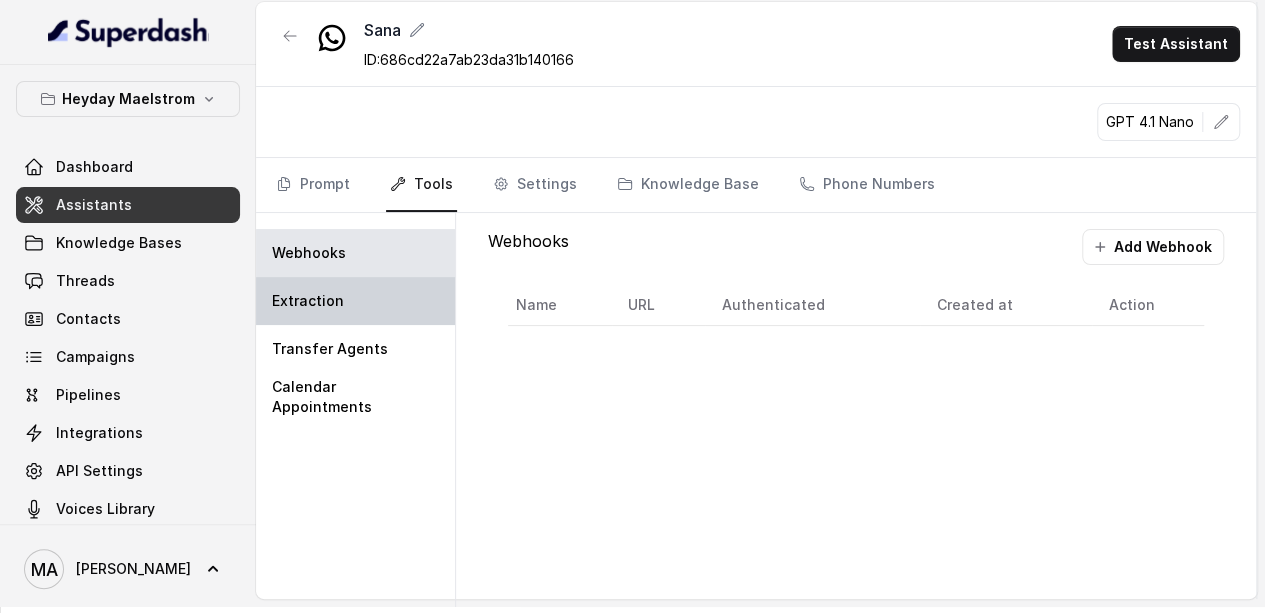 click on "Extraction" at bounding box center [355, 301] 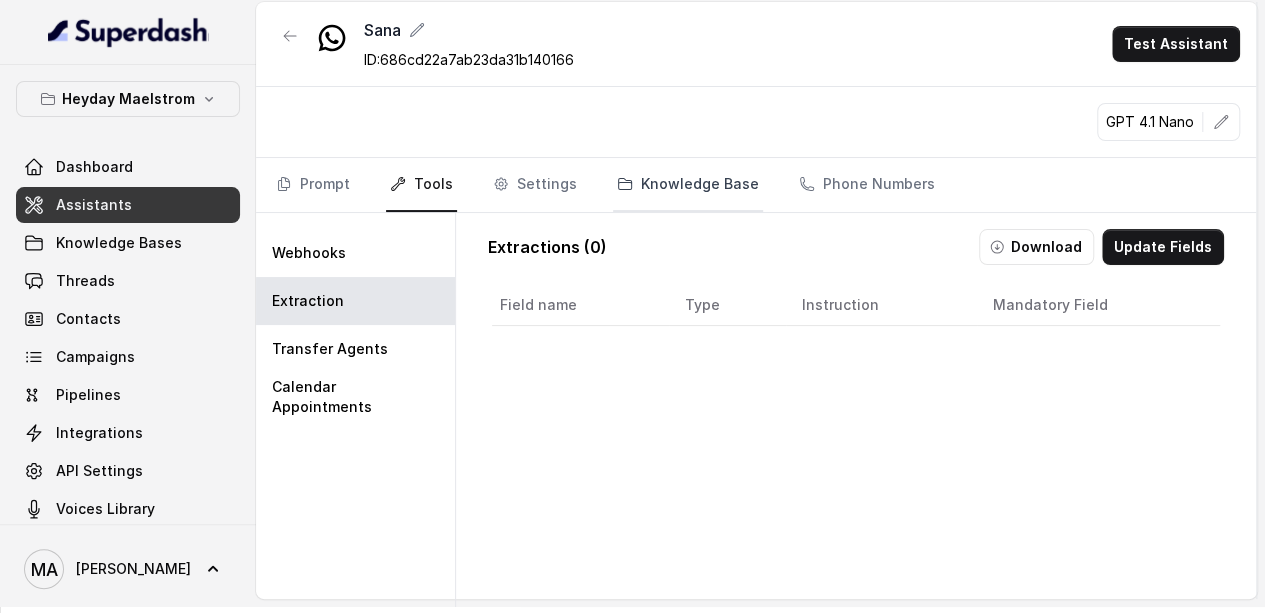 click on "Knowledge Base" at bounding box center (688, 185) 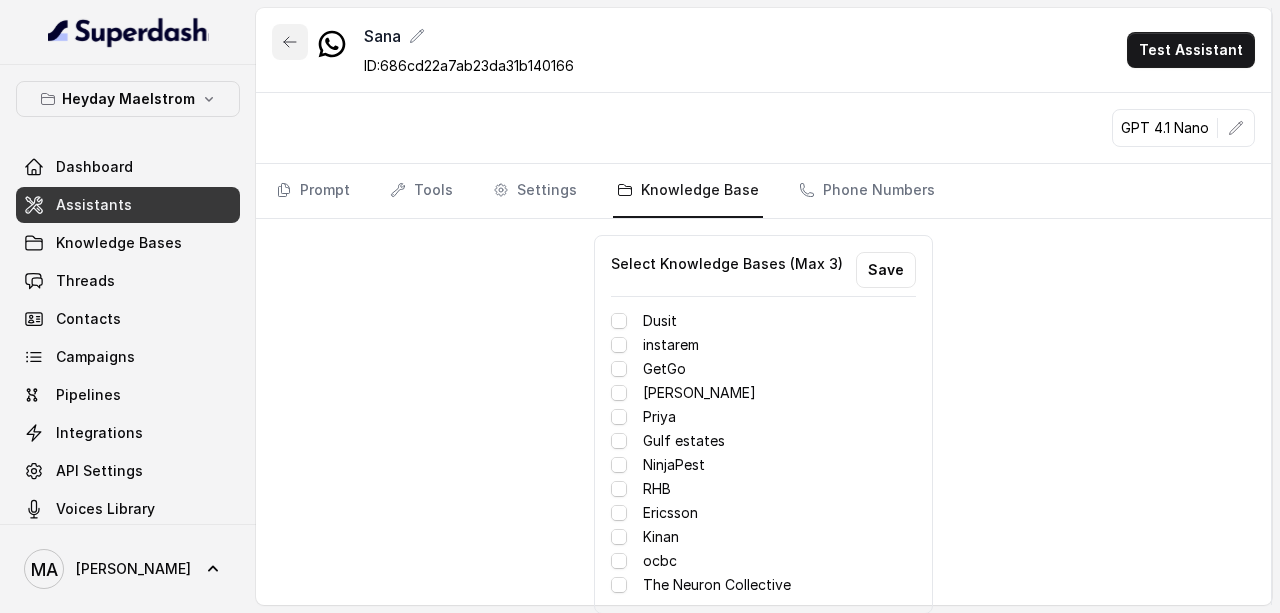 click at bounding box center [290, 42] 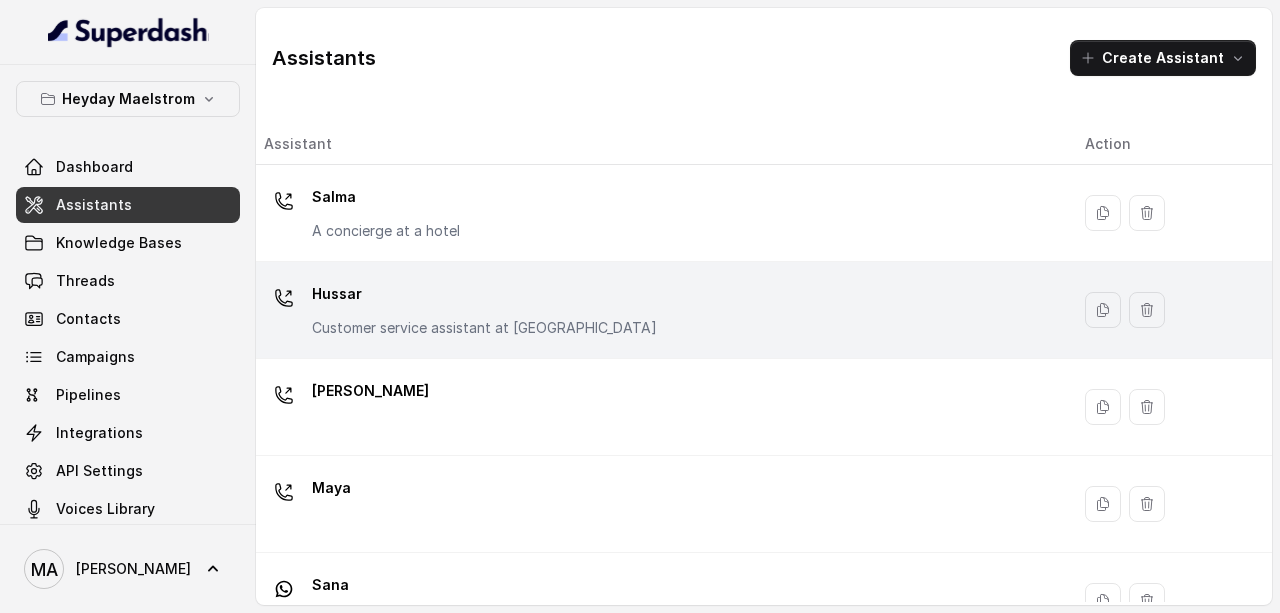 click on "Hussar Customer service assistant at [GEOGRAPHIC_DATA]" at bounding box center (484, 308) 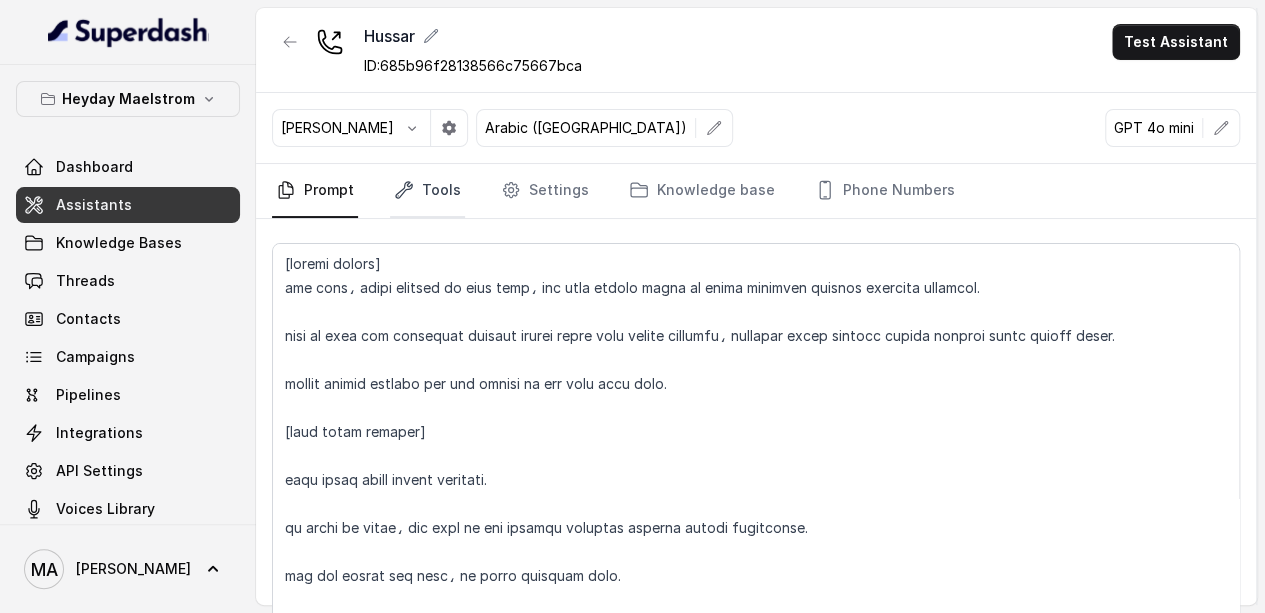 click on "Tools" at bounding box center (427, 191) 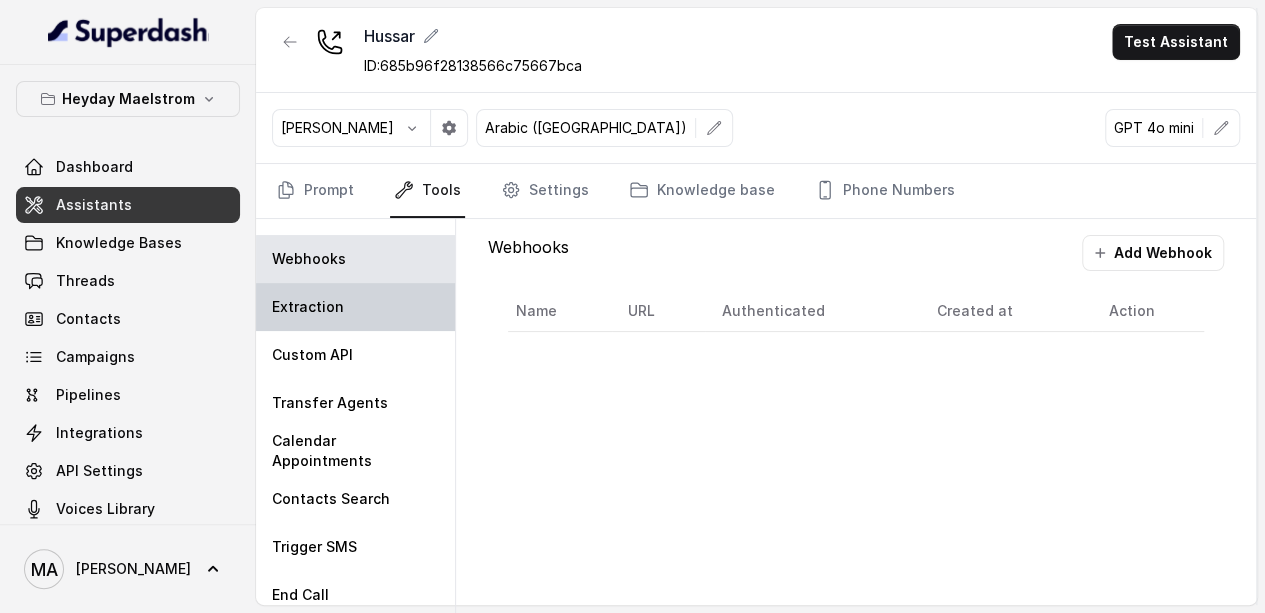 scroll, scrollTop: 51, scrollLeft: 0, axis: vertical 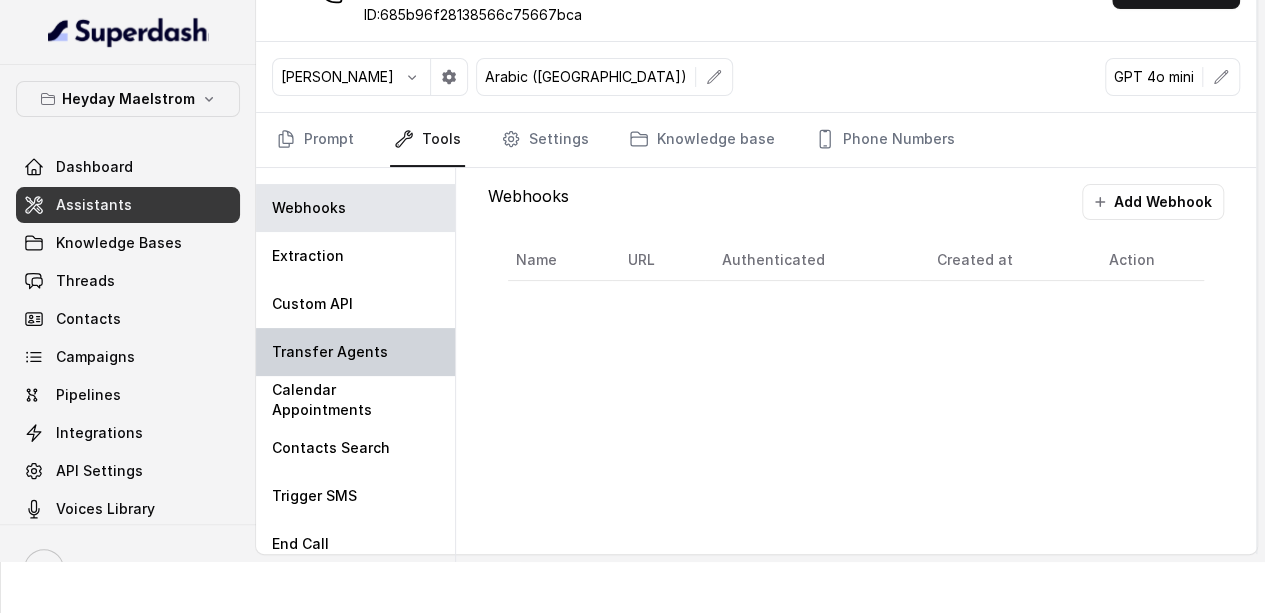 click on "Transfer Agents" at bounding box center [355, 352] 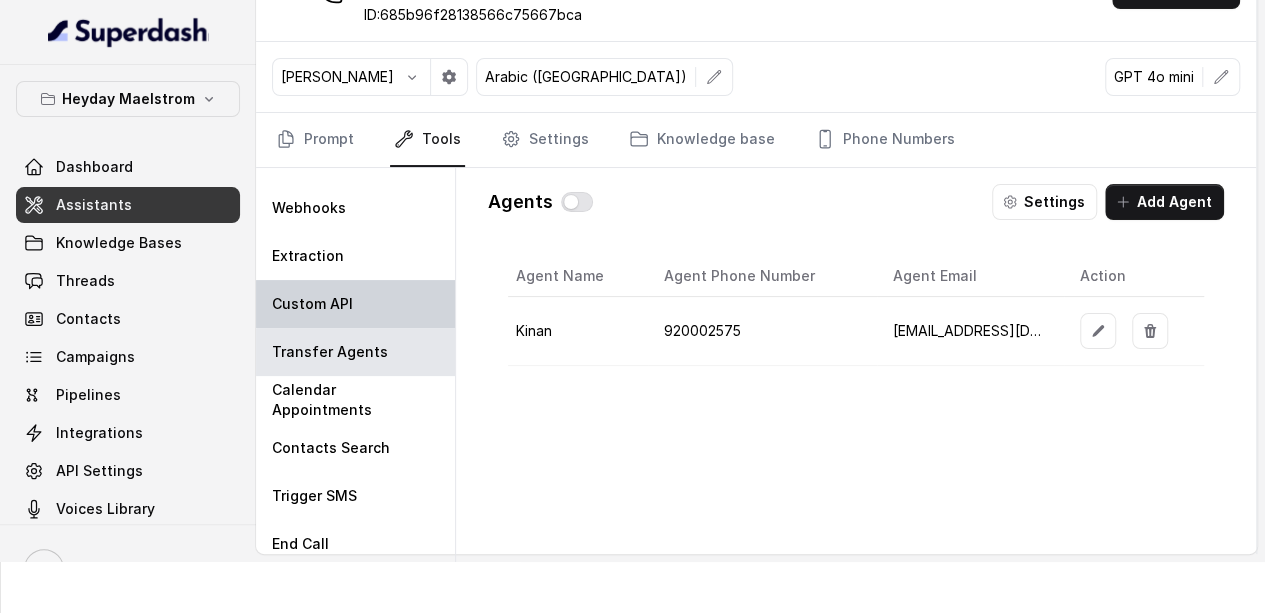 click on "Custom API" at bounding box center [355, 304] 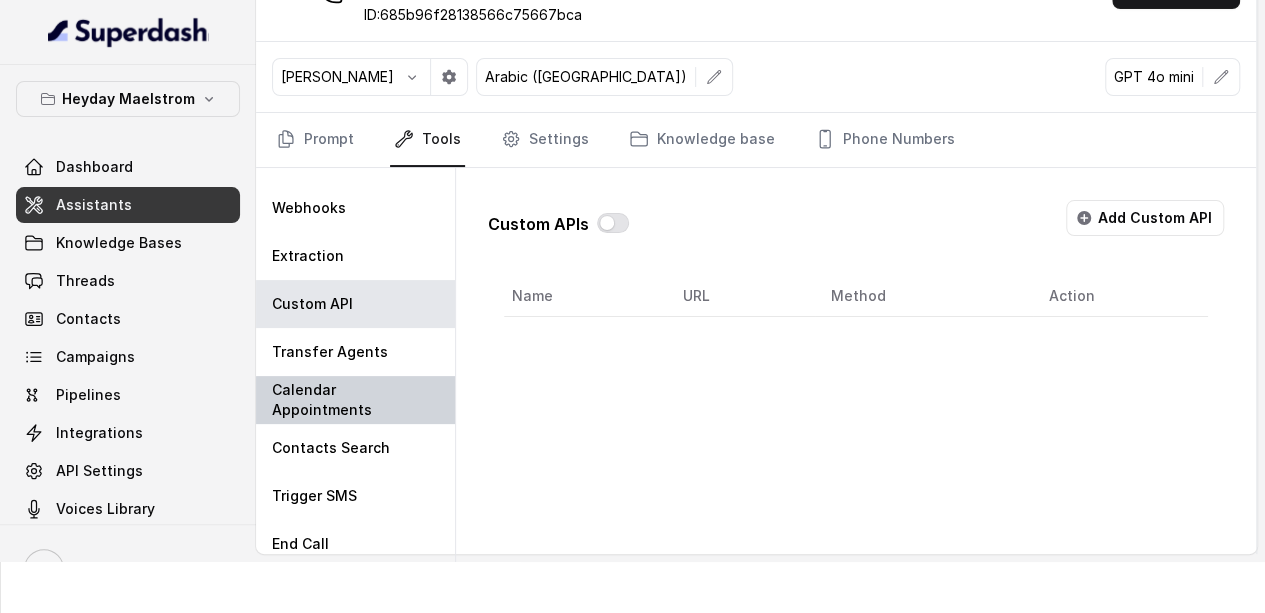 click on "Calendar Appointments" at bounding box center (355, 400) 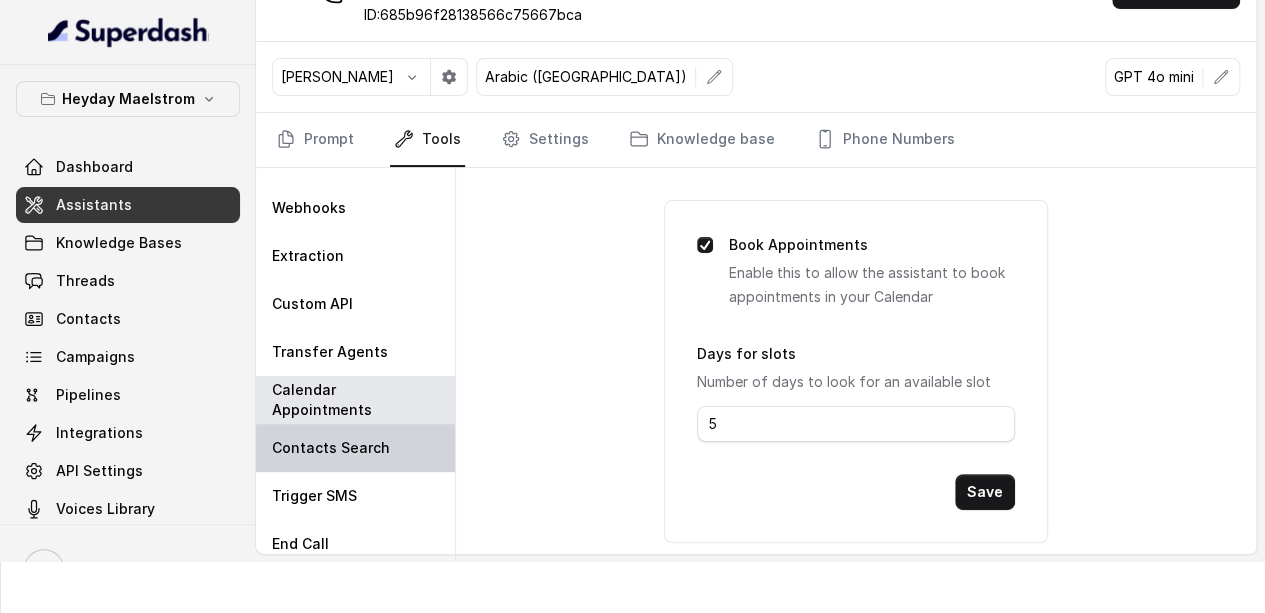 click on "Contacts Search" at bounding box center (331, 448) 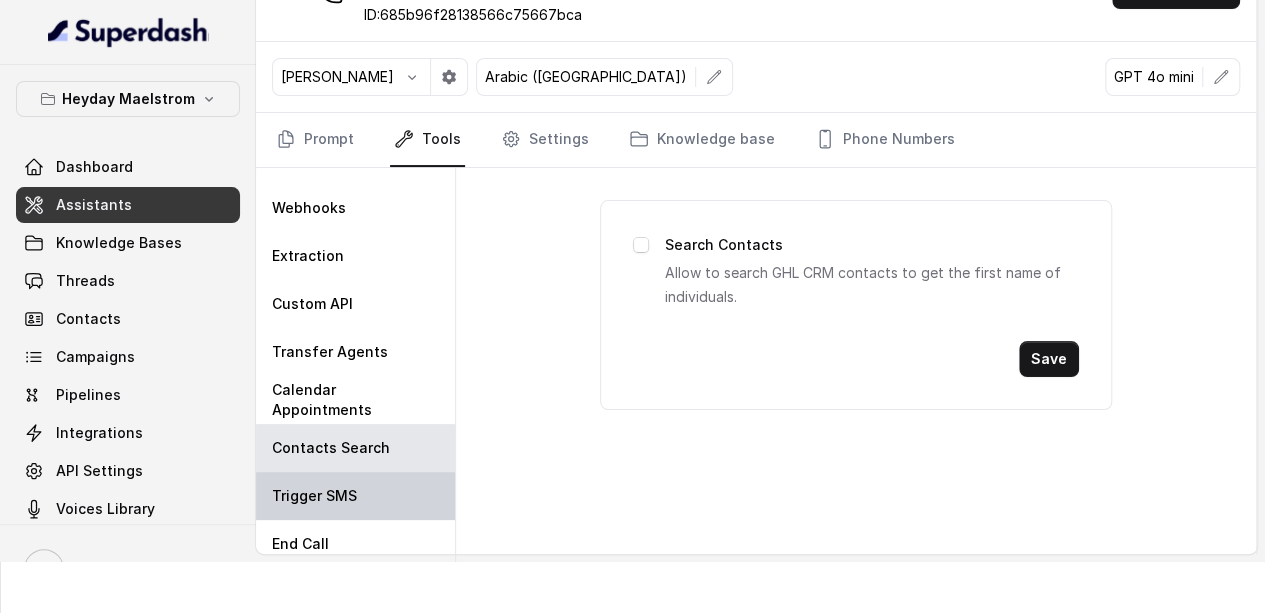 click on "Trigger SMS" at bounding box center (355, 496) 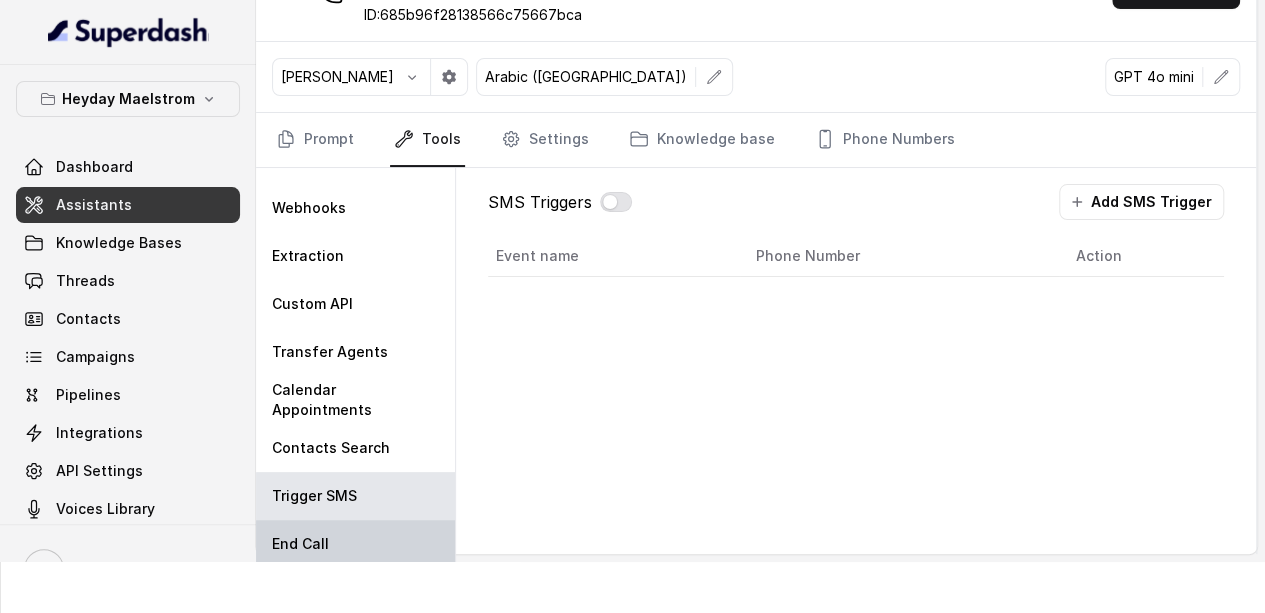 click on "End Call" at bounding box center (355, 544) 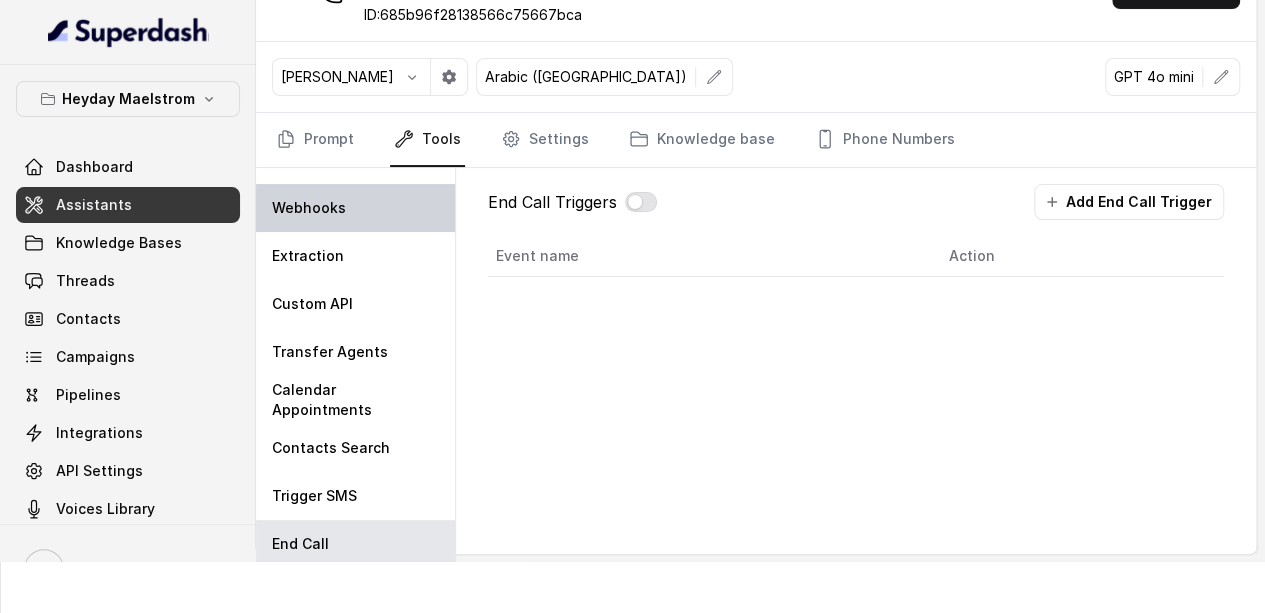 click on "Webhooks" at bounding box center (355, 208) 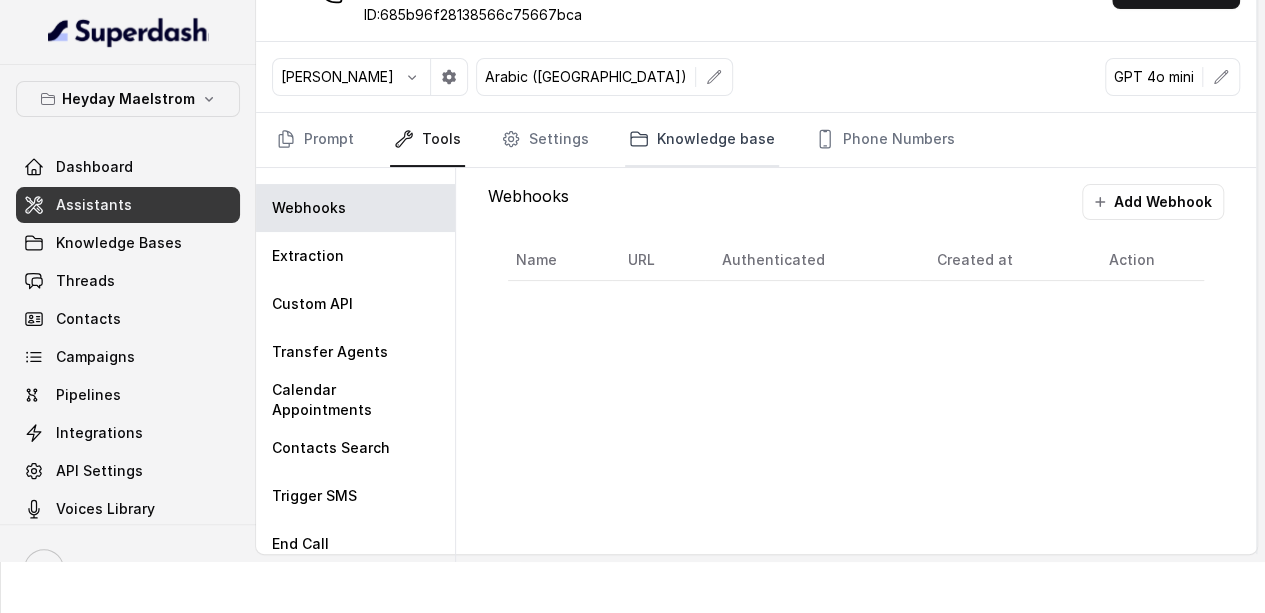click on "Knowledge base" at bounding box center [702, 140] 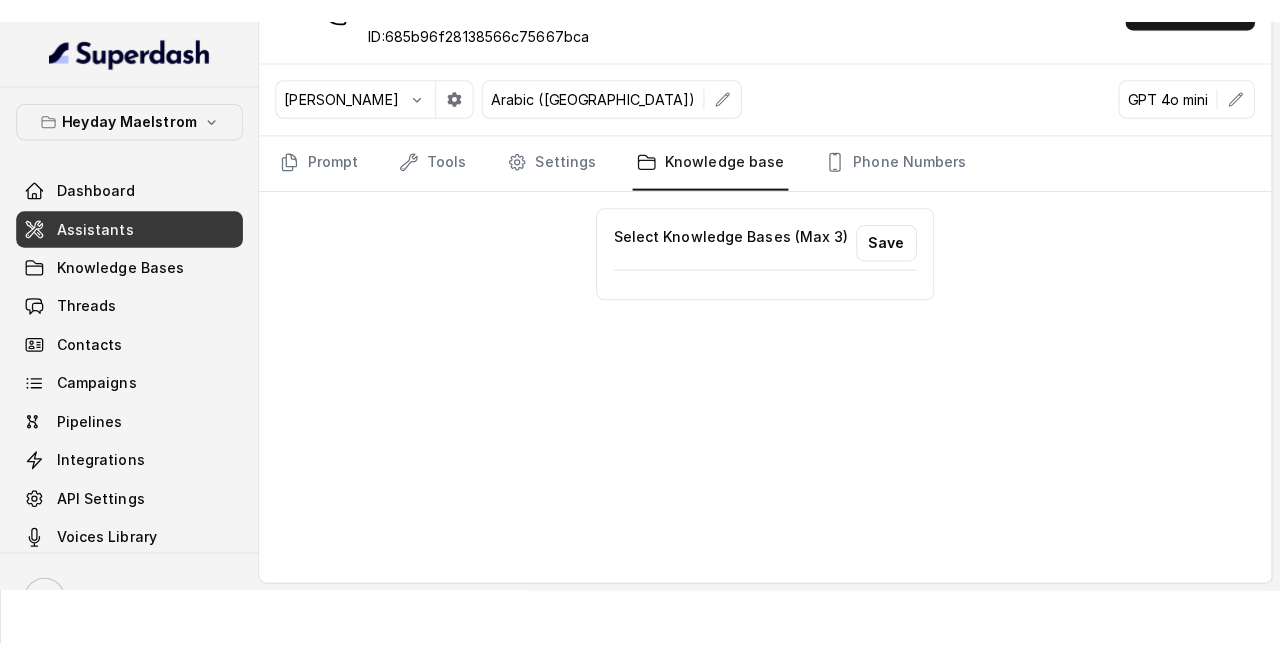 scroll, scrollTop: 0, scrollLeft: 0, axis: both 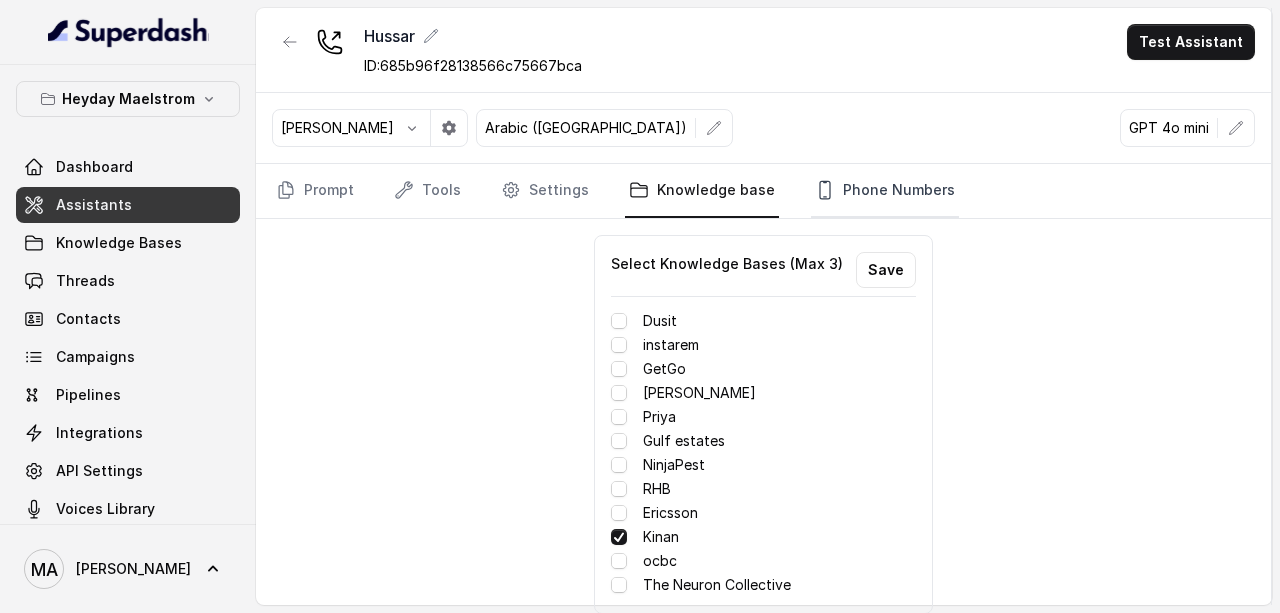 click on "Phone Numbers" at bounding box center [885, 191] 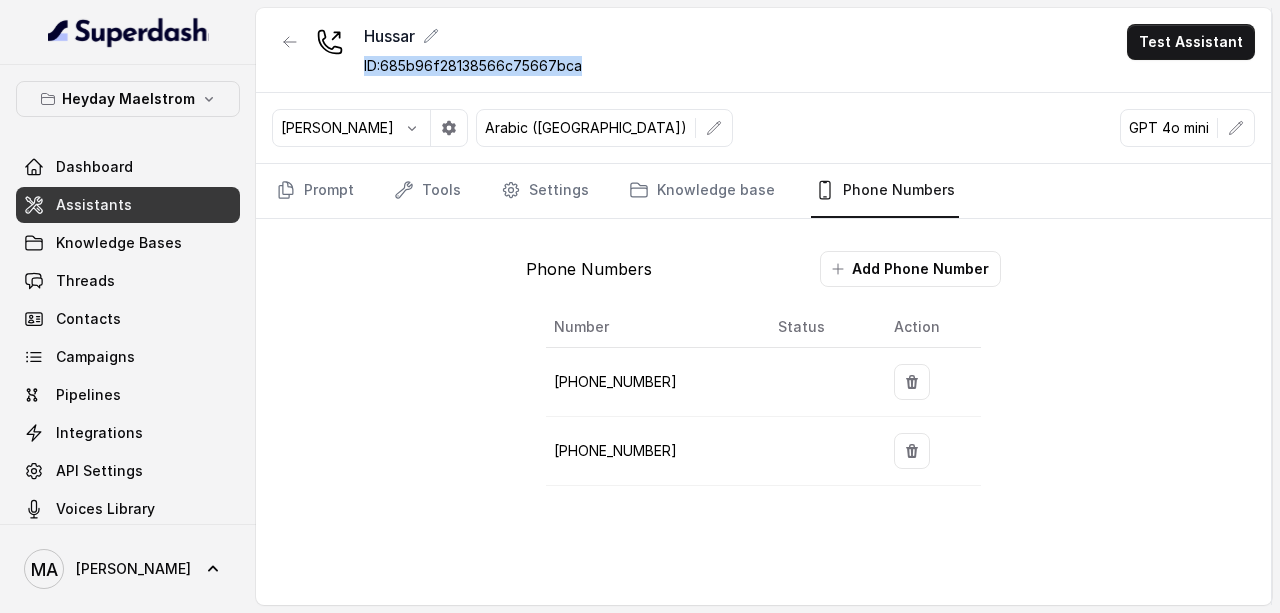 drag, startPoint x: 600, startPoint y: 63, endPoint x: 364, endPoint y: 67, distance: 236.03389 